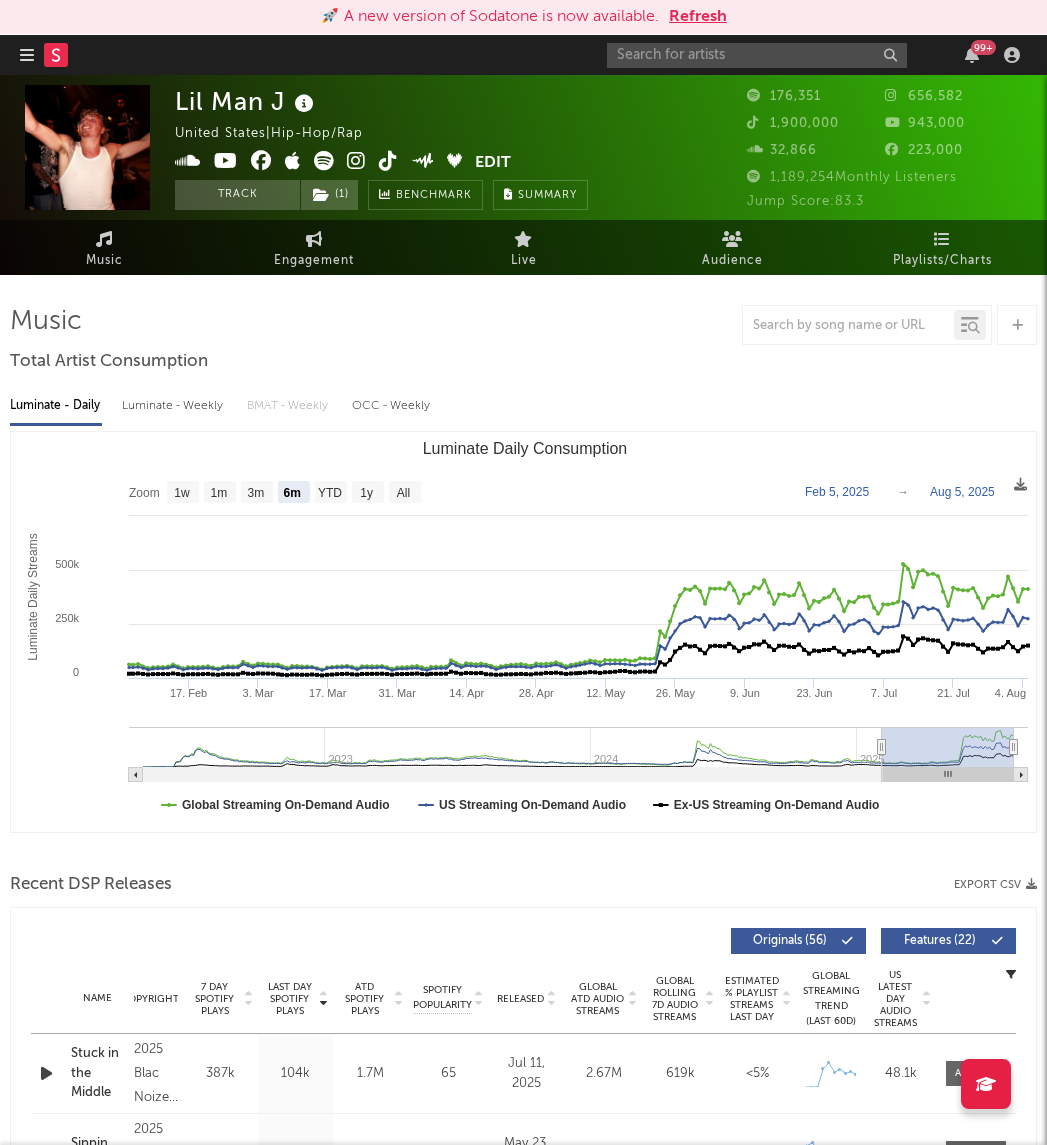 select on "6m" 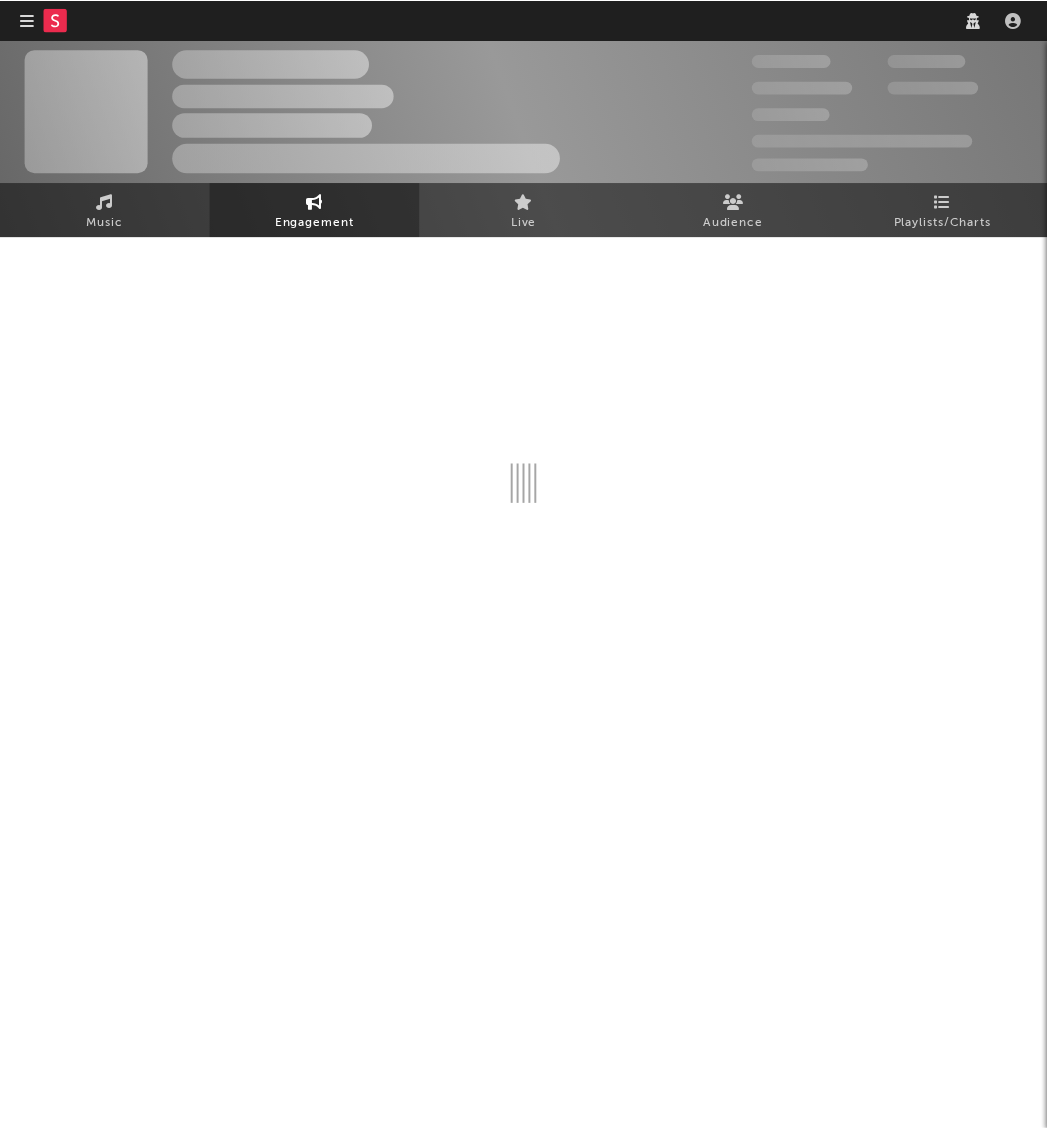 scroll, scrollTop: 0, scrollLeft: 0, axis: both 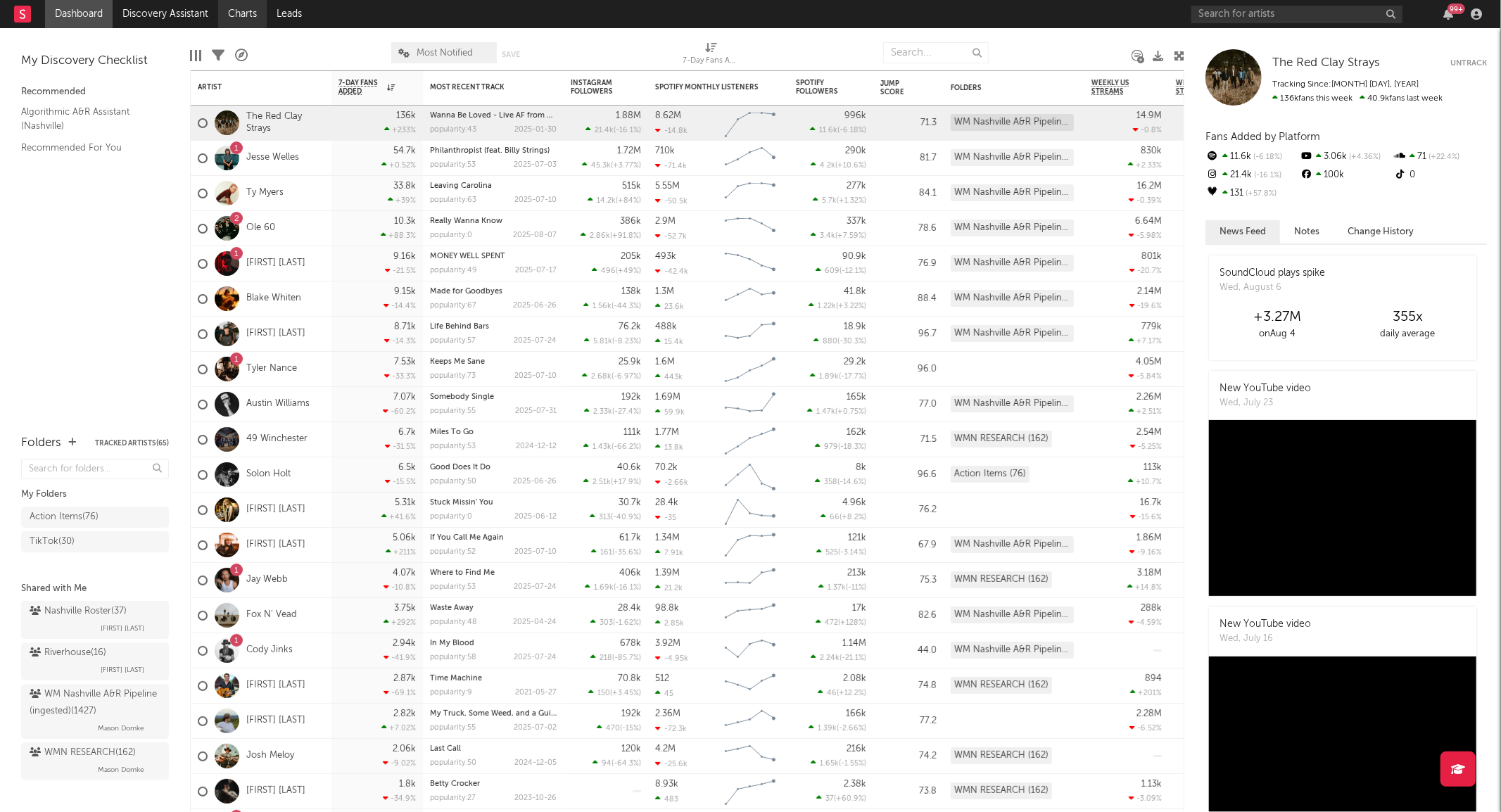 click on "Charts" at bounding box center [242, 14] 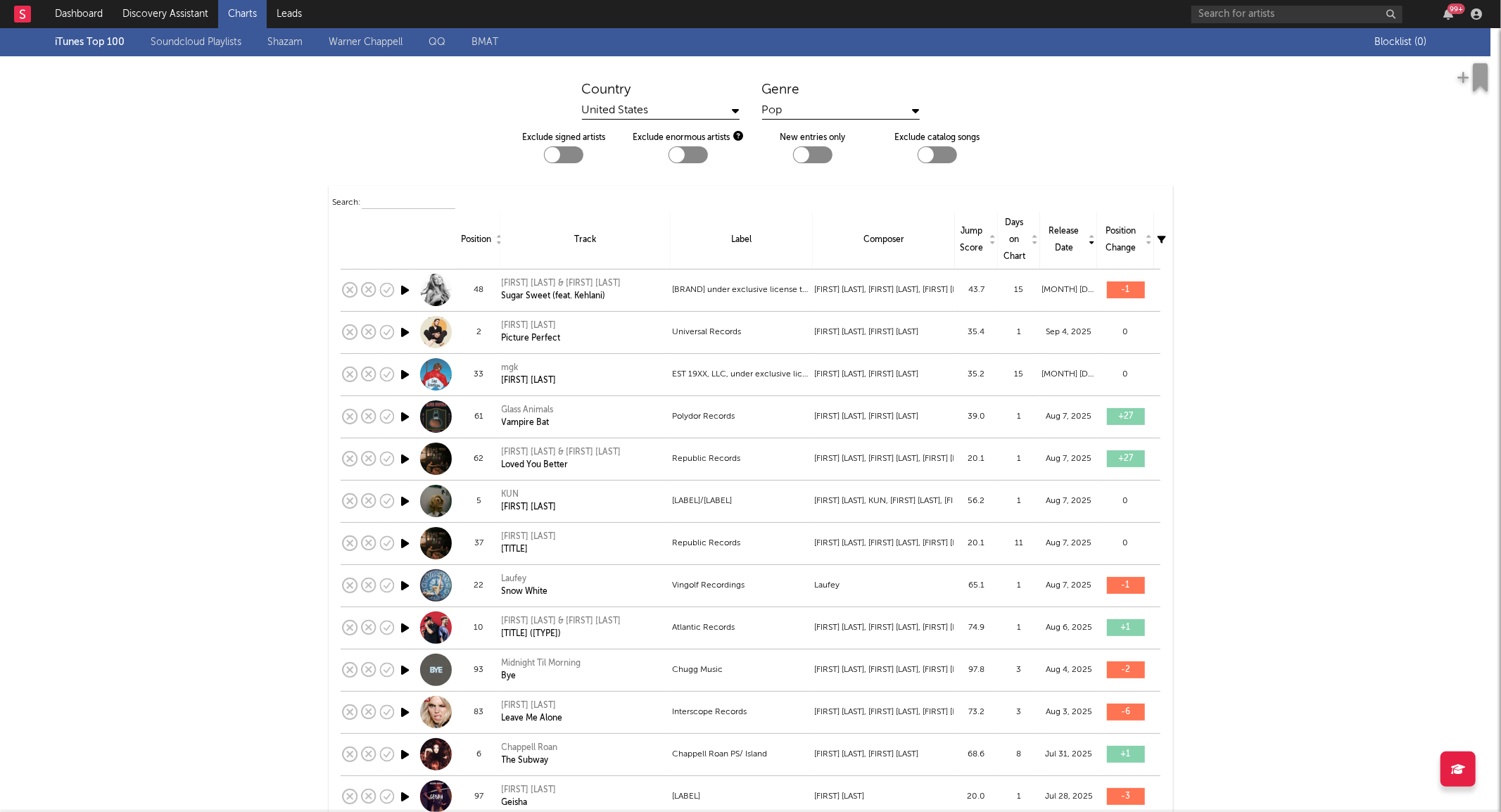 click on "Pop" at bounding box center [841, 110] 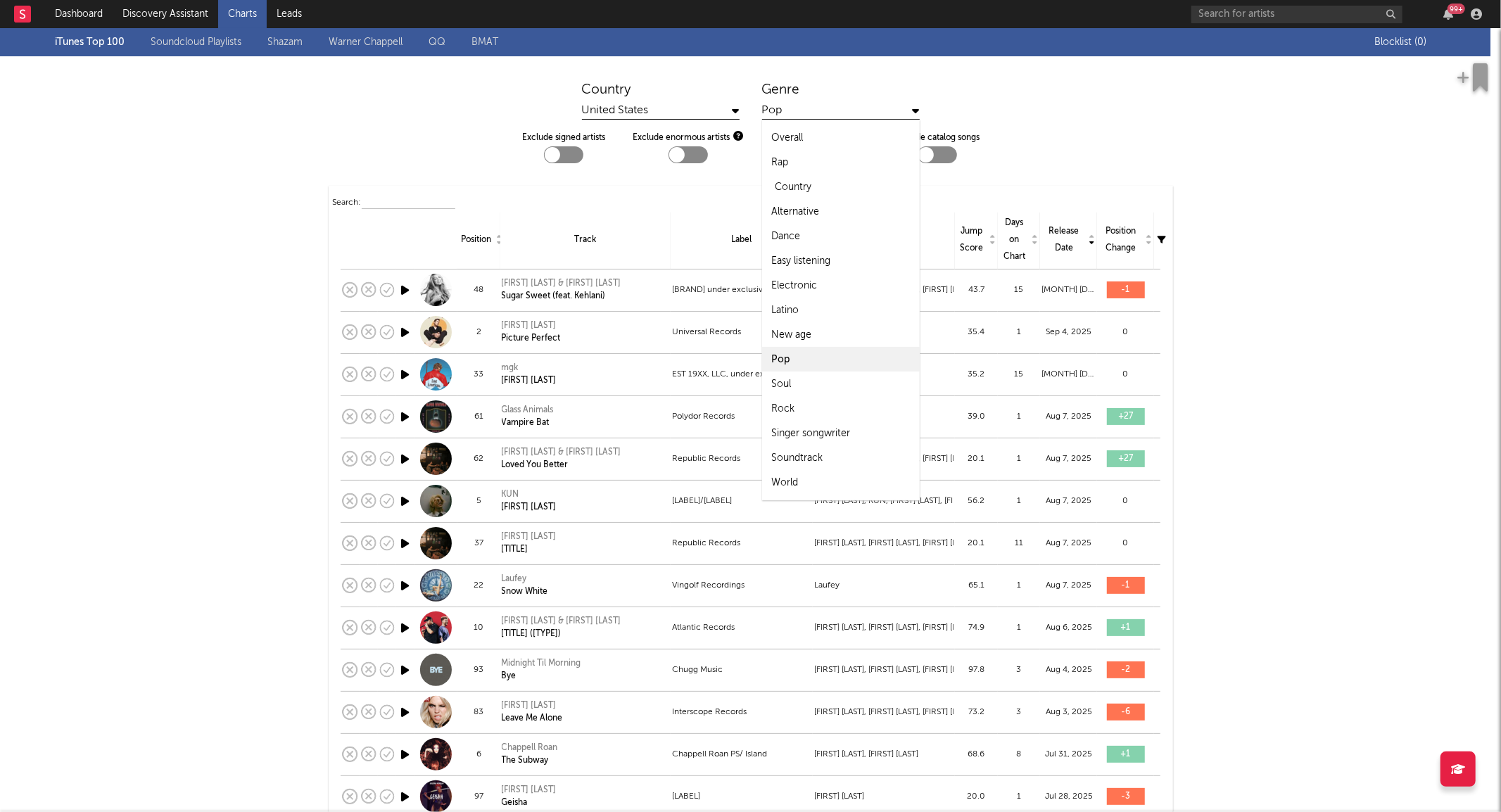 click on "Country" at bounding box center (794, 187) 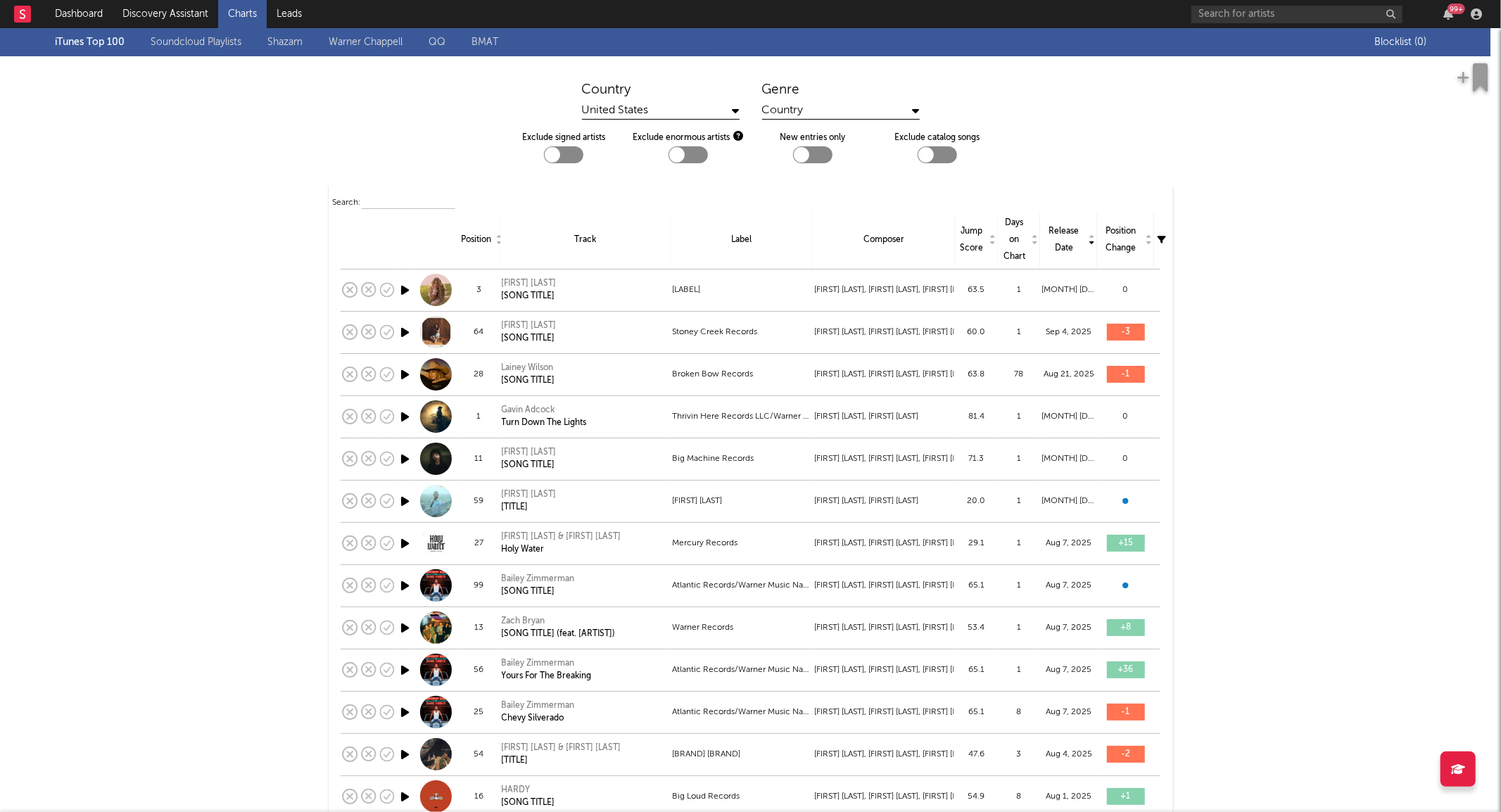 click on "Position" at bounding box center [479, 240] 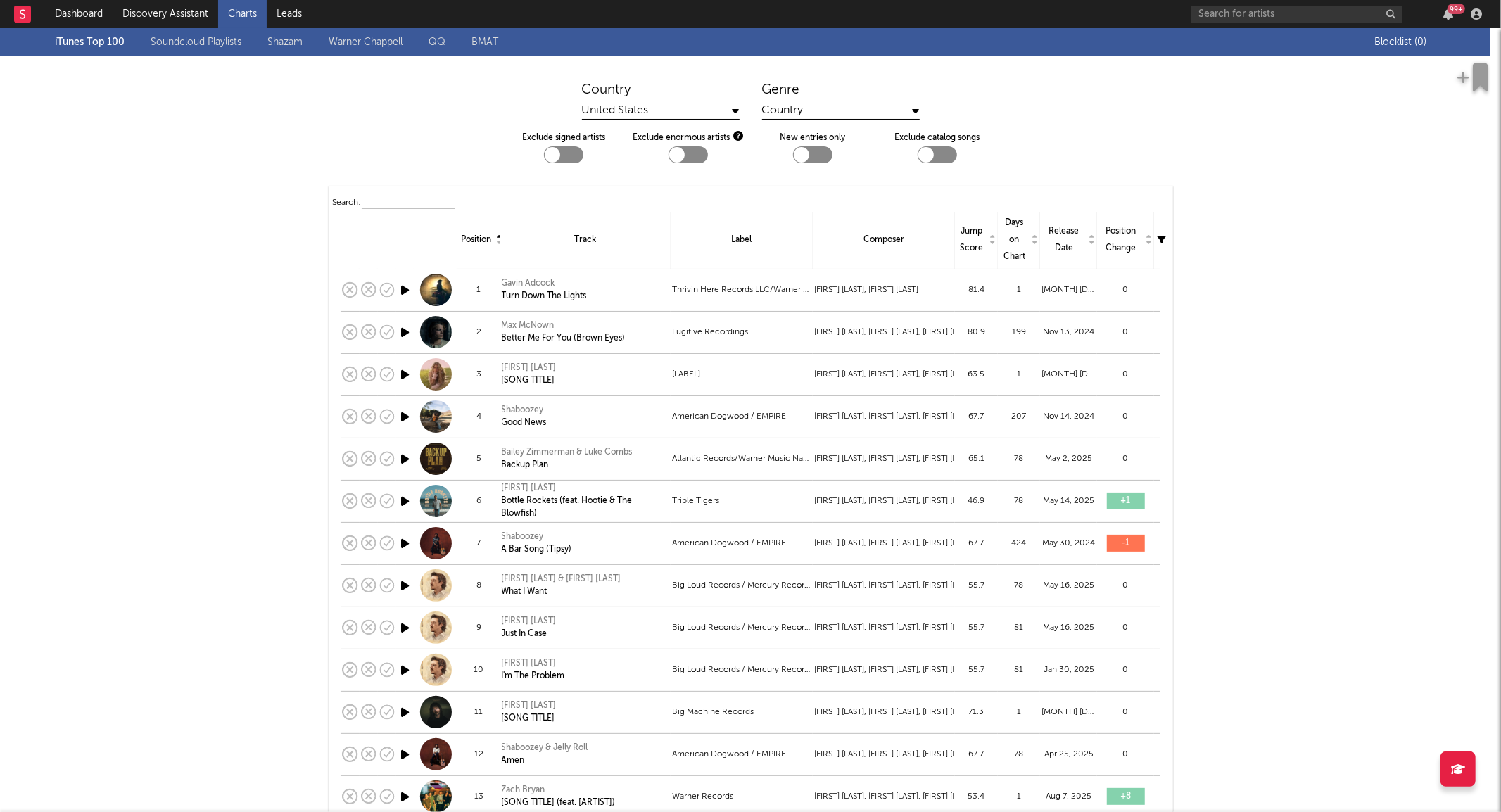 click on "Search: Position Track Label Composer Jump Score Days on Chart Release Date Position Change     1 [FIRST] [LAST] [SONG TITLE] [LABEL] [FIRST] [LAST], [FIRST] [LAST] 81.4 1 [MONTH] [DAY], [YEAR] 0     2 [FIRST] [LAST] [SONG TITLE] [LABEL] [FIRST] [LAST], [FIRST] [LAST], [FIRST] [LAST], [FIRST] [LAST] 80.9 199 [MONTH] [DAY], [YEAR] 0     3 [FIRST] [LAST] [SONG TITLE] [LABEL] [FIRST] [LAST] [FIRST] [LAST], [FIRST] [LAST], [FIRST] [LAST] 63.5 1 [MONTH] [DAY], [YEAR] 0     4 [FIRST] [LAST] [SONG TITLE] [LABEL] [FIRST] [LAST] [FIRST] [LAST], [FIRST] [LAST], [FIRST] [LAST], [FIRST] [LAST], [FIRST] [LAST] 67.7 207 [MONTH] [DAY], [YEAR] 0     5 [FIRST] [LAST] & [FIRST] [LAST] [SONG TITLE] [LABEL] [FIRST] [LAST], [FIRST] [LAST], [FIRST] [LAST] 65.1 78 [MONTH] [DAY], [YEAR] 0     6 [FIRST] [LAST] [SONG TITLE] (feat. [ARTIST]) [LABEL] 46.9 78 [MONTH] [DAY], [YEAR] + 1     7 [FIRST] [LAST] [SONG TITLE] [LABEL] 67.7 424 - 1     8" at bounding box center [750, 2444] 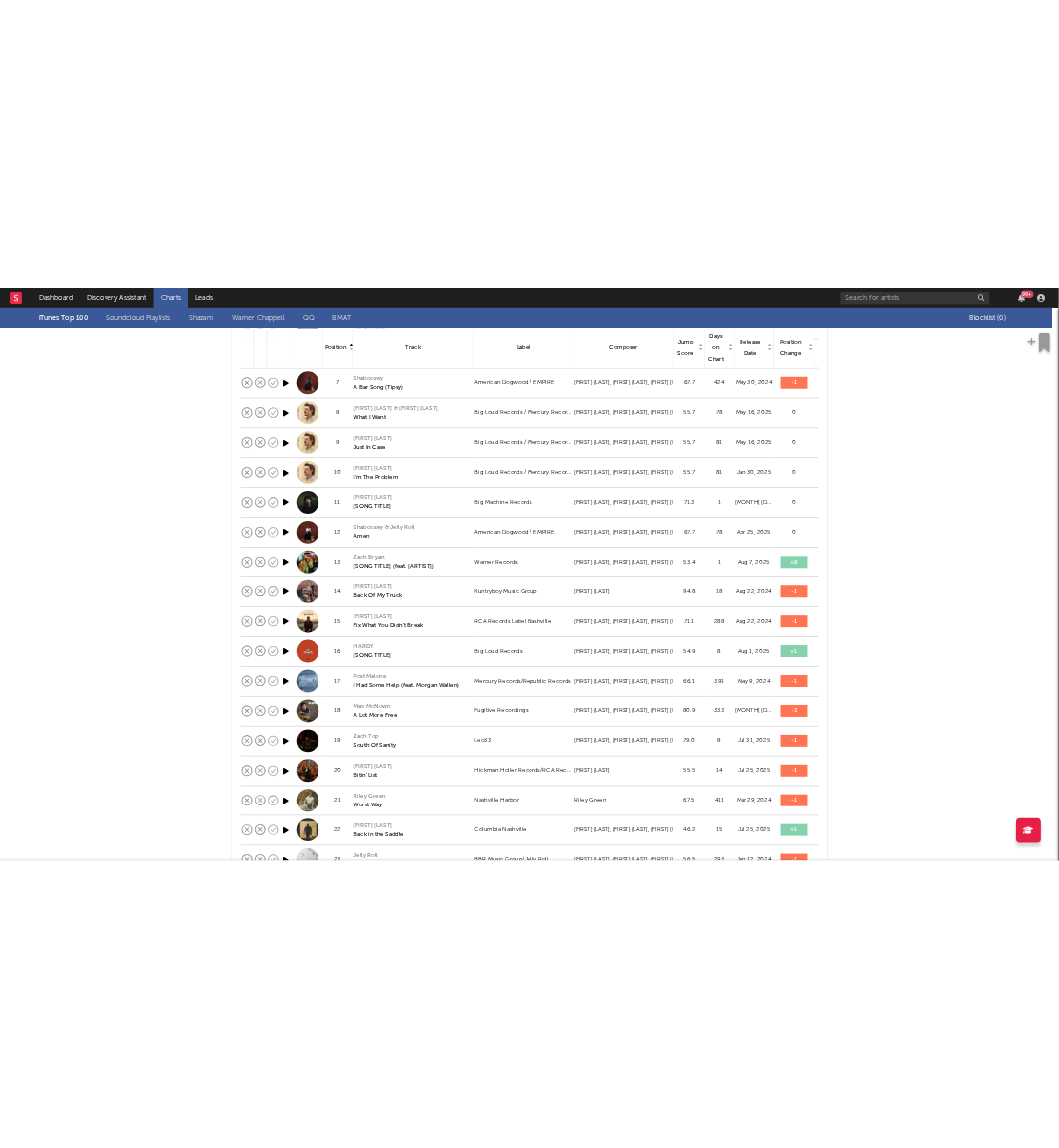 scroll, scrollTop: 0, scrollLeft: 0, axis: both 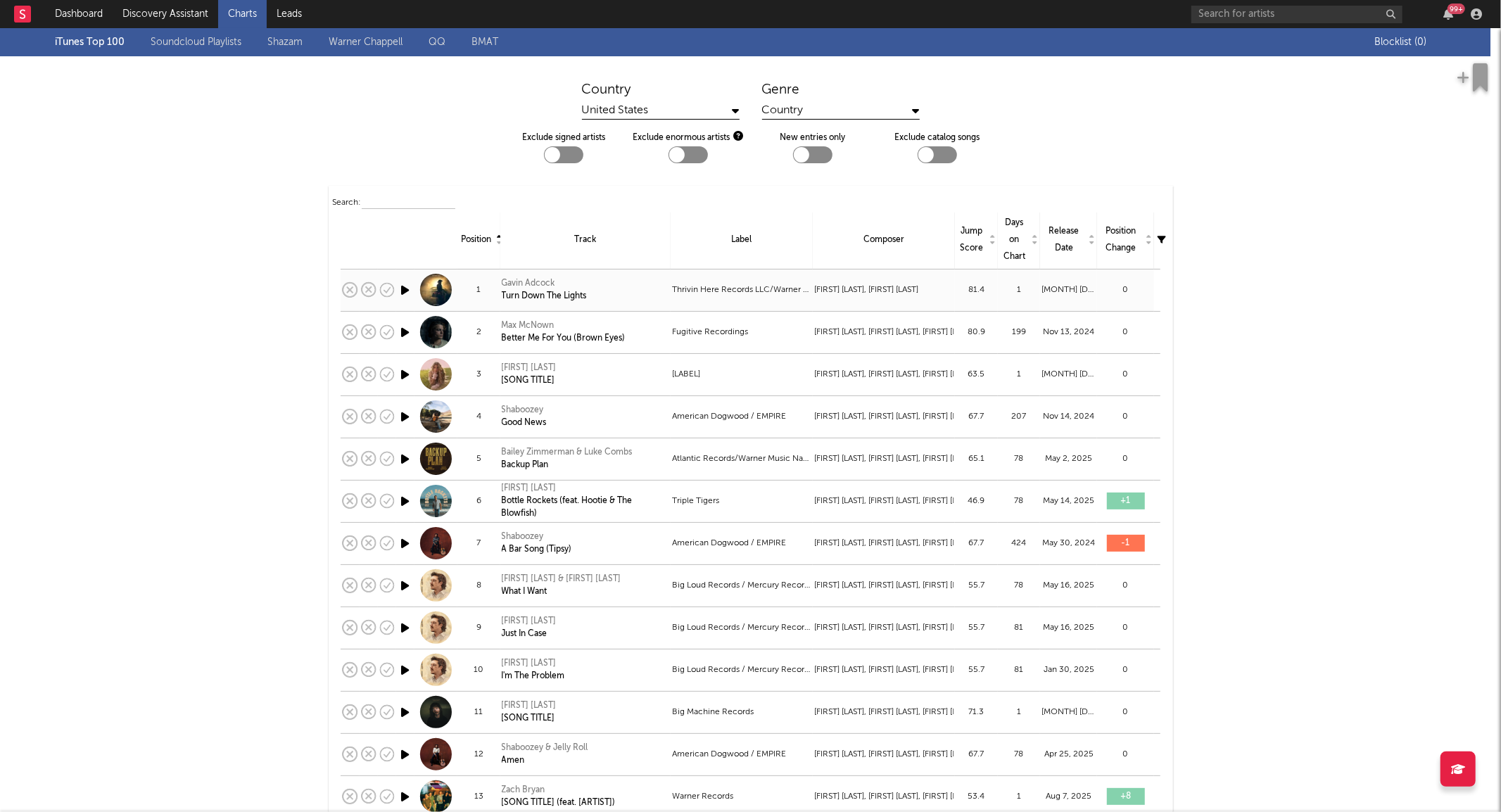 click on "1" at bounding box center [1019, 290] 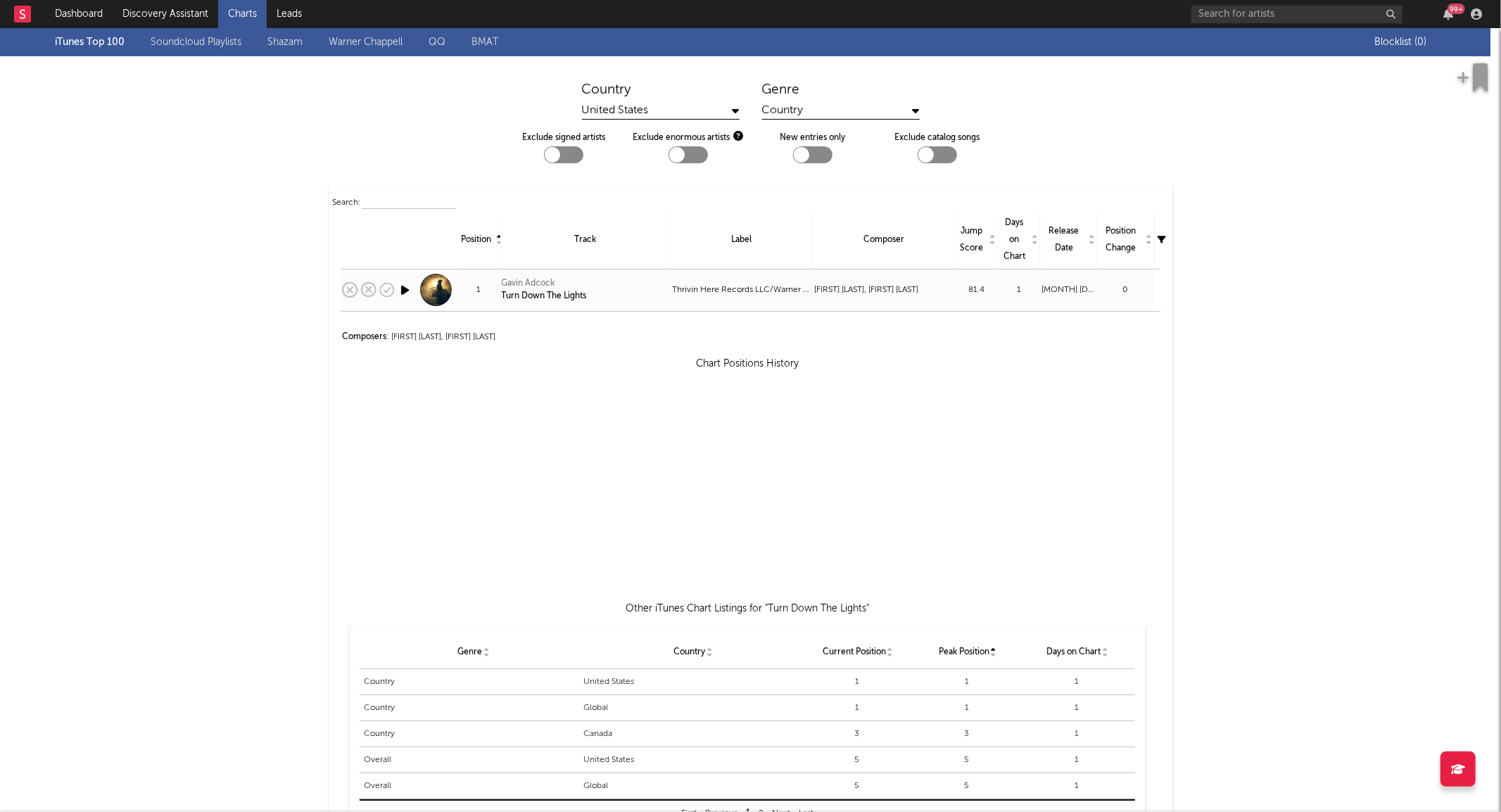 select on "View all" 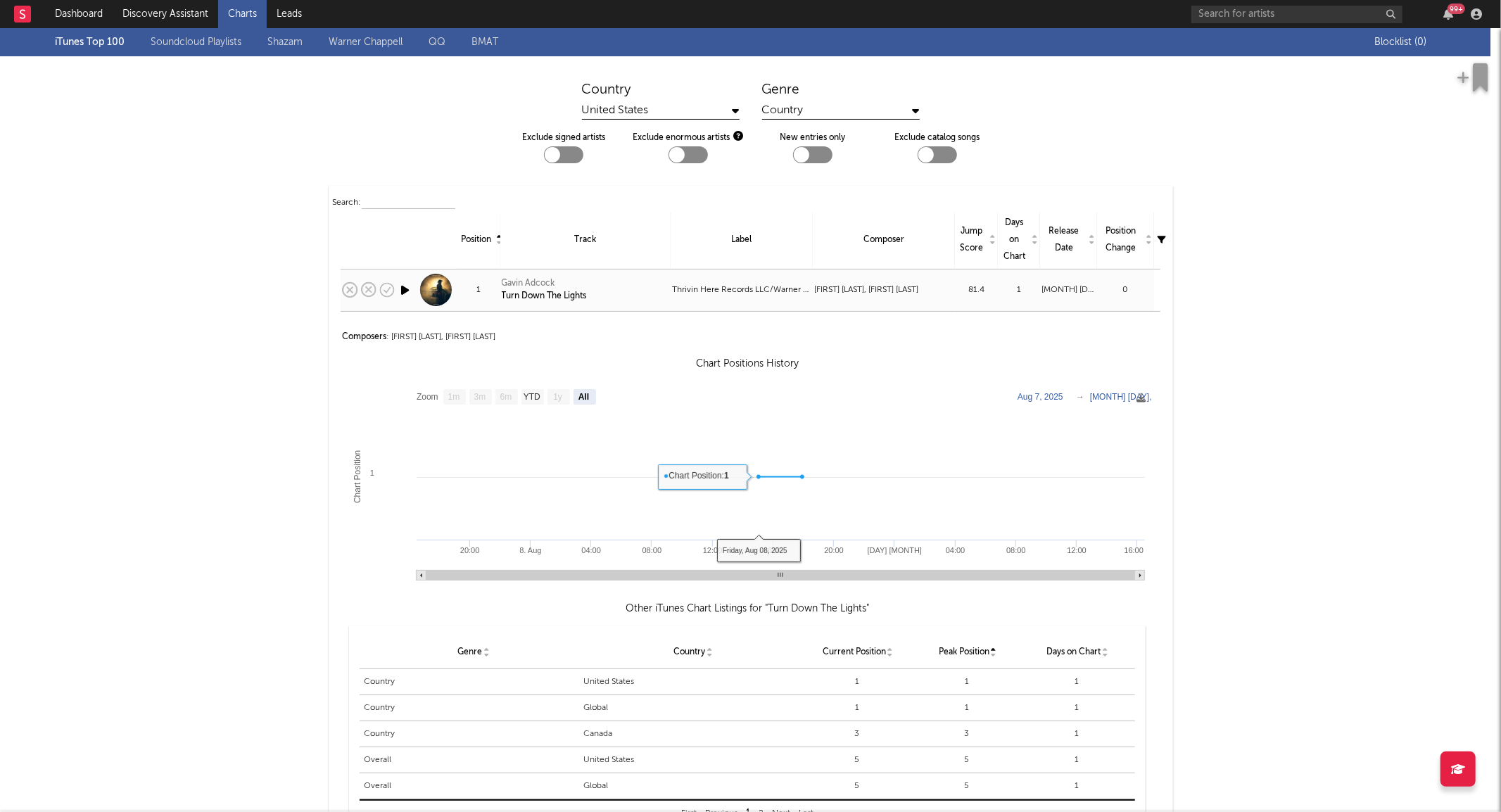 click on "1" at bounding box center [1019, 290] 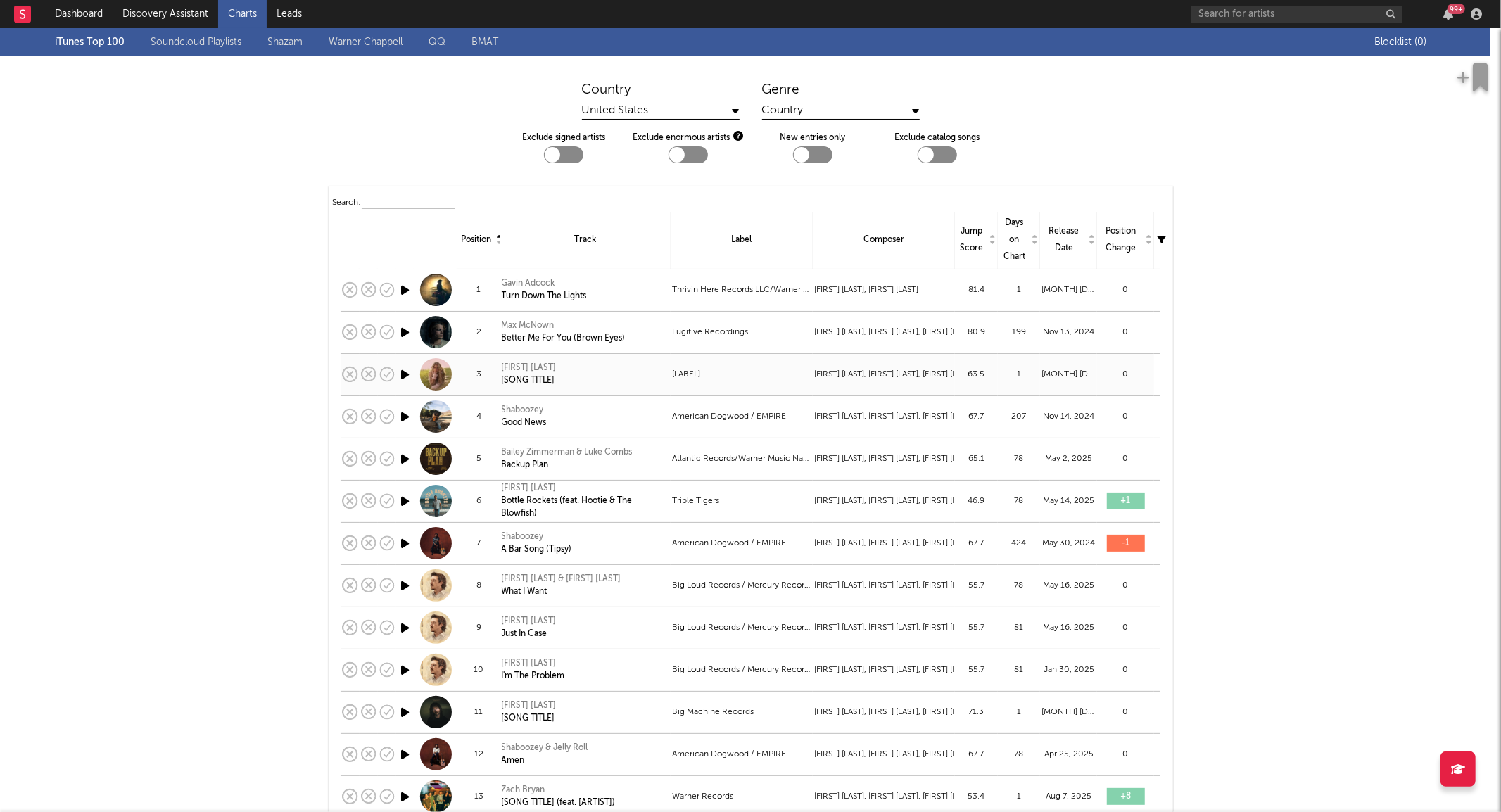 click on "1" at bounding box center [1019, 374] 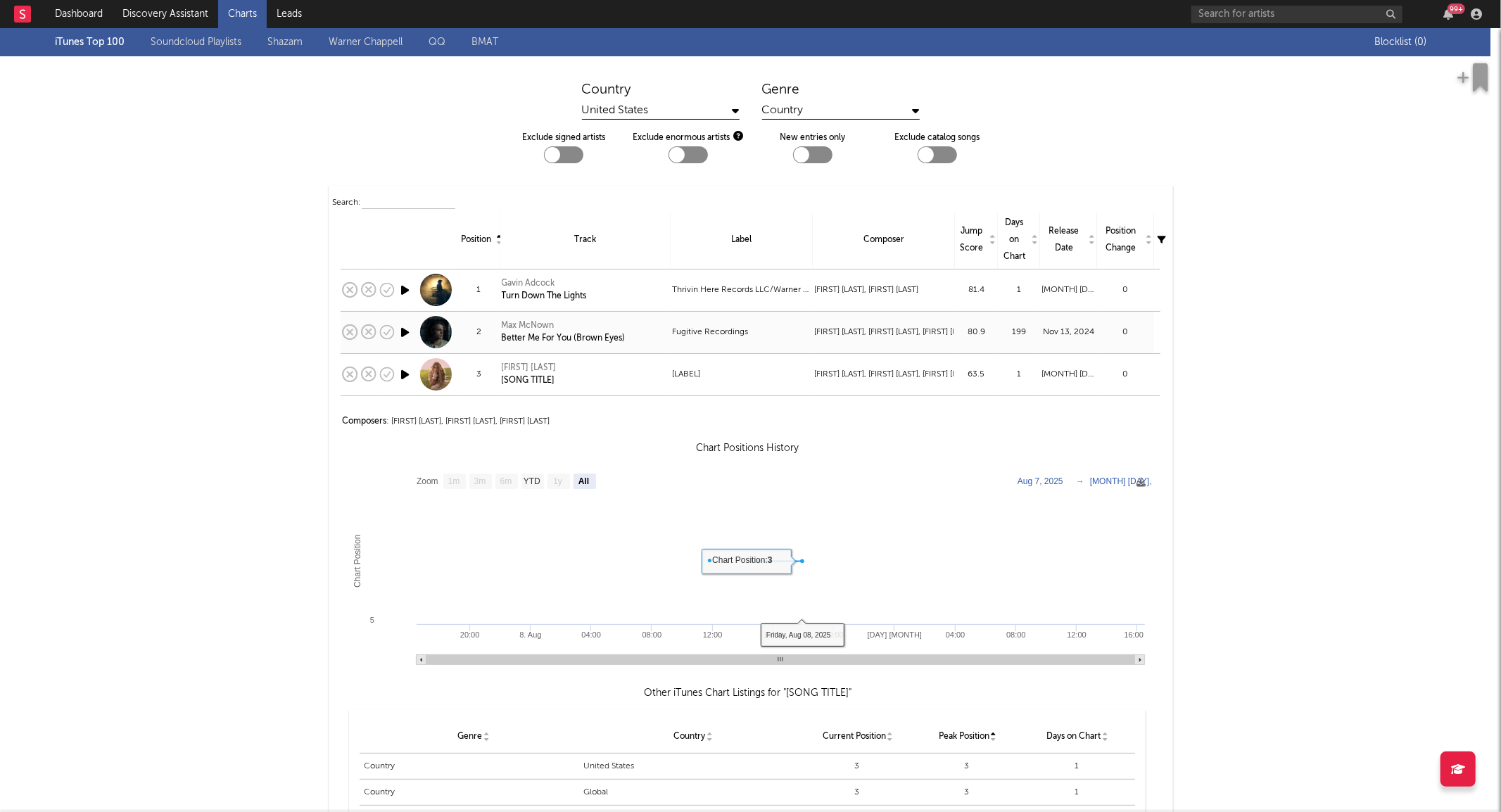 click on "Nov 13, 2024" at bounding box center (1068, 332) 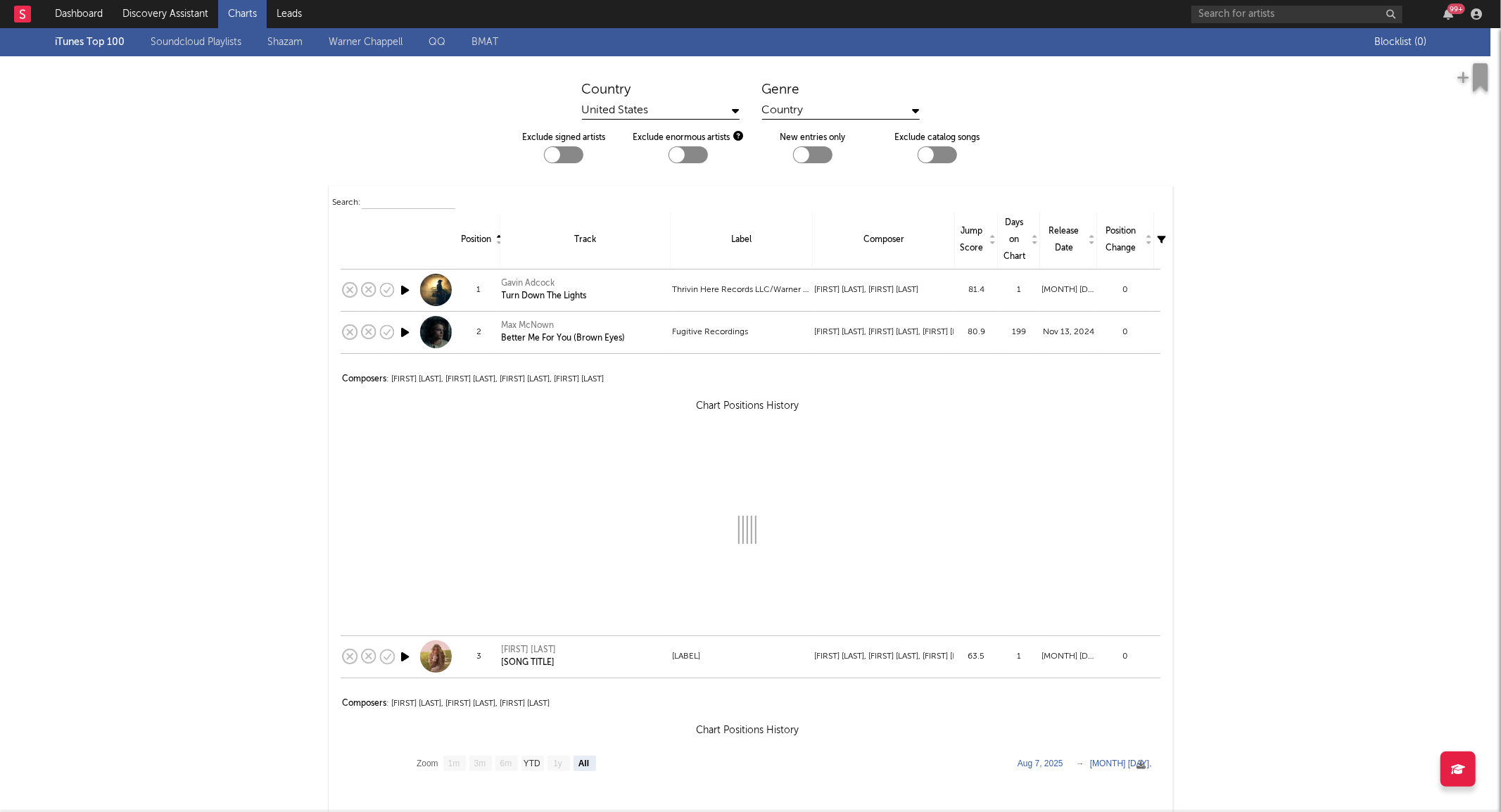 select on "View all" 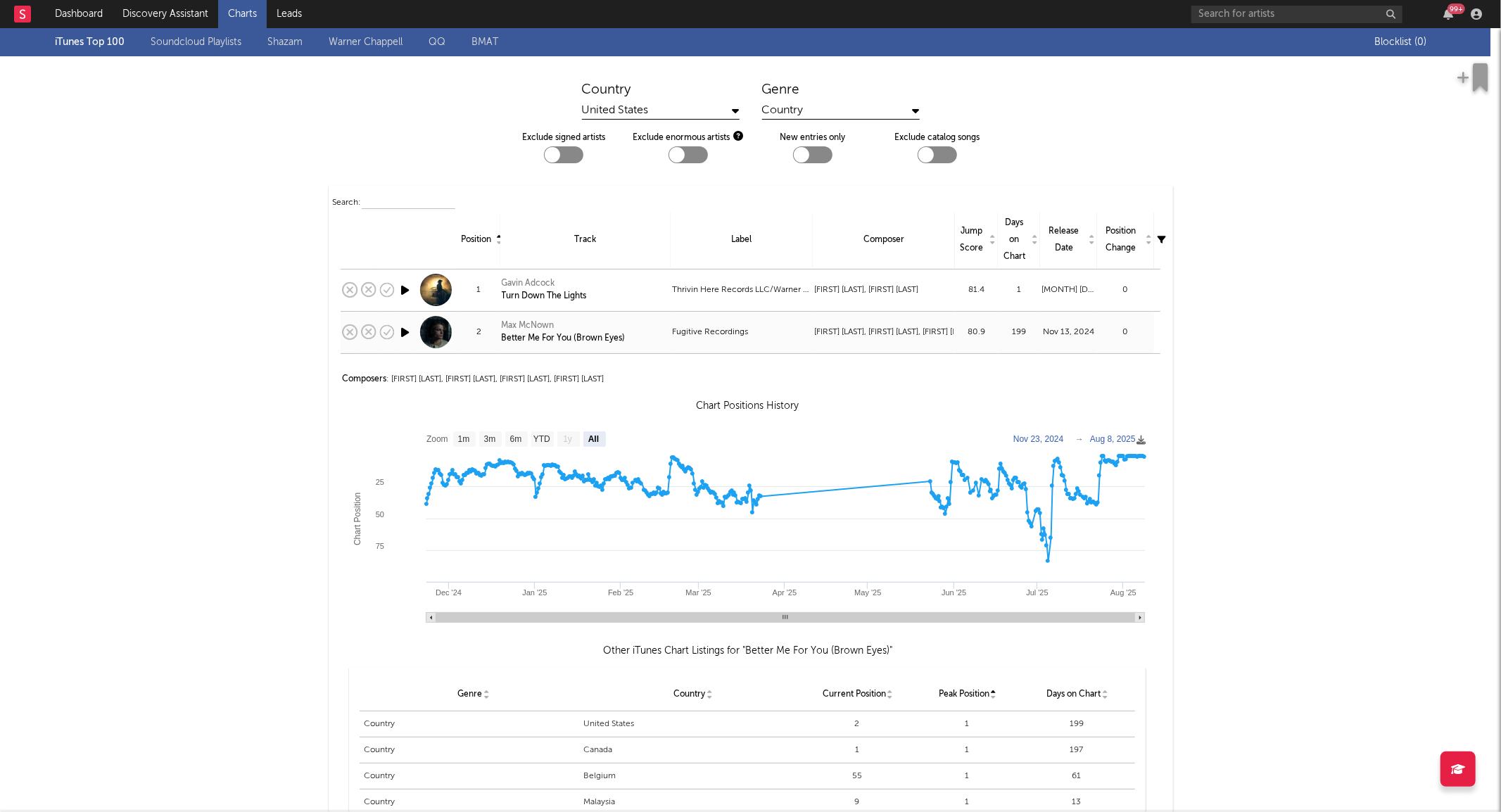 click on "199" at bounding box center [1019, 332] 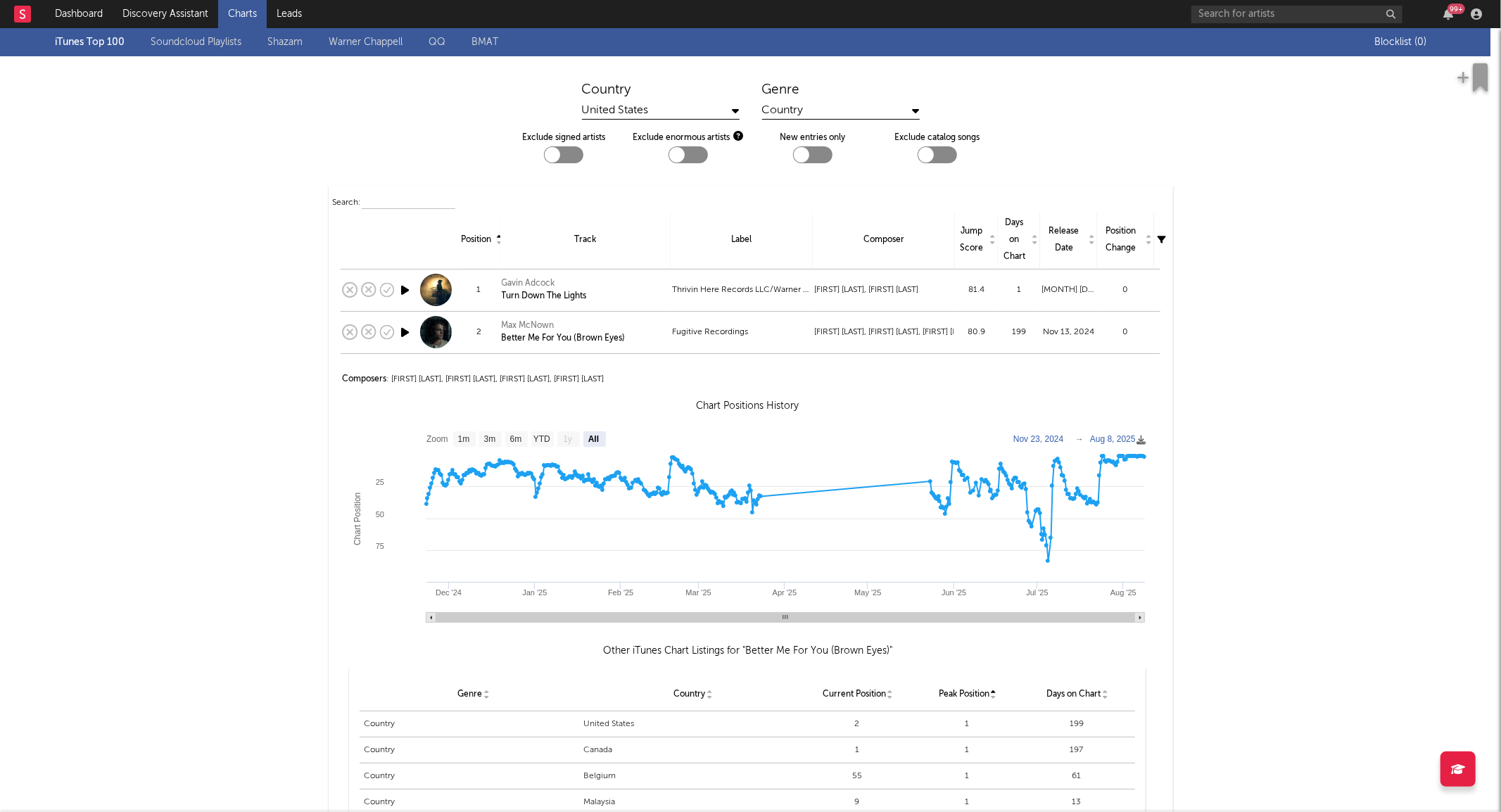 select on "View all" 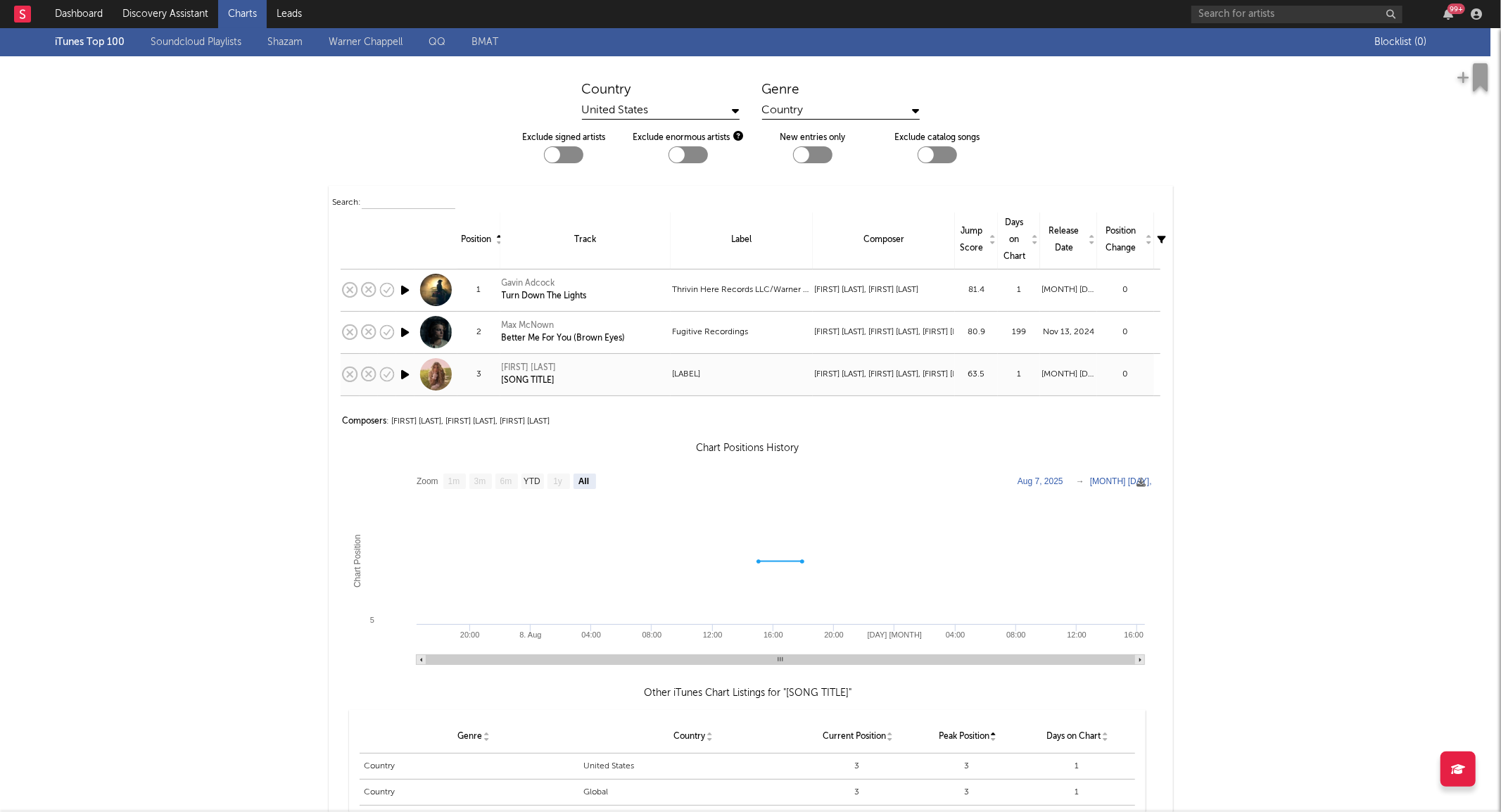 click on "63.5" at bounding box center (976, 374) 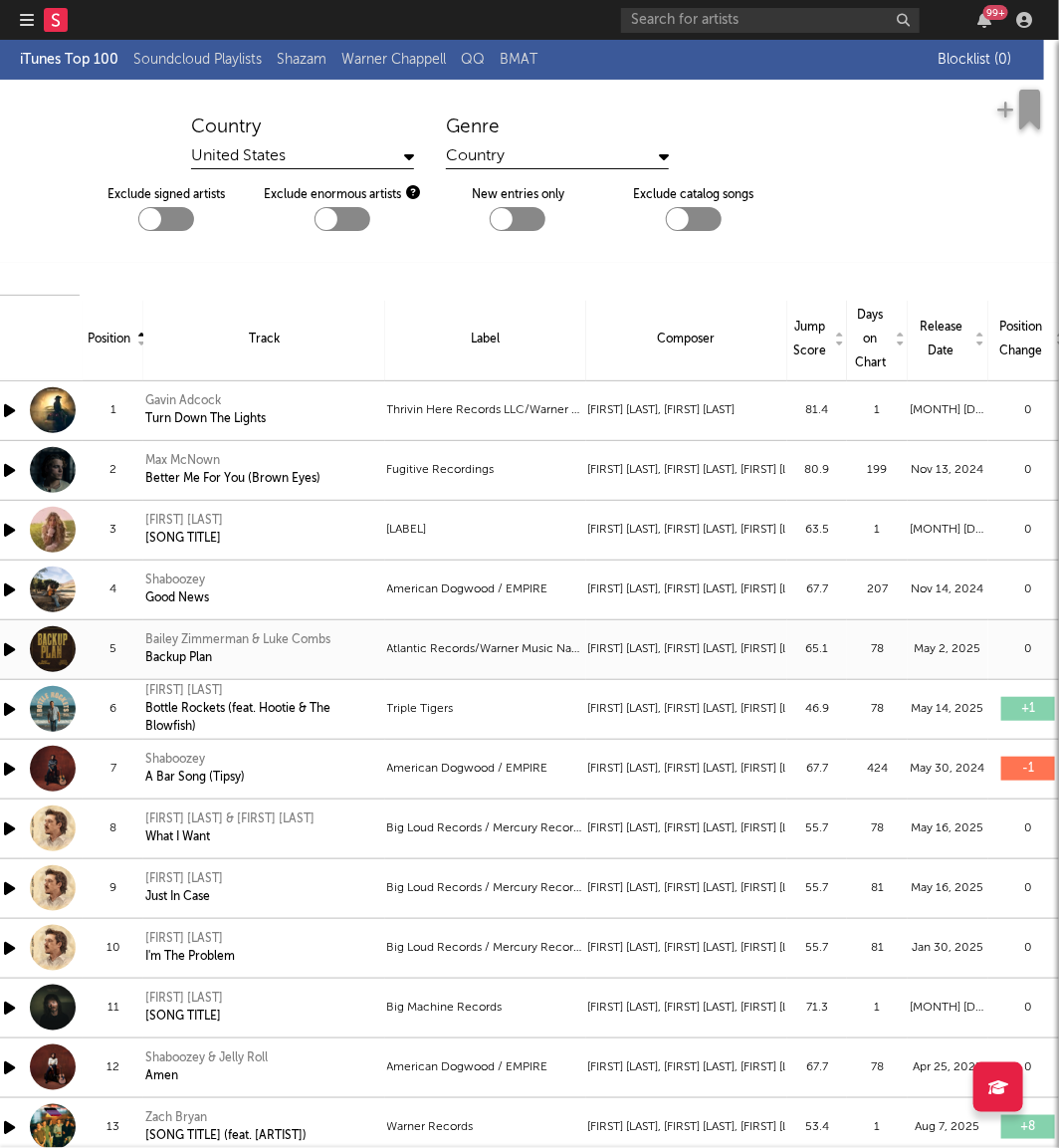 scroll, scrollTop: 0, scrollLeft: 151, axis: horizontal 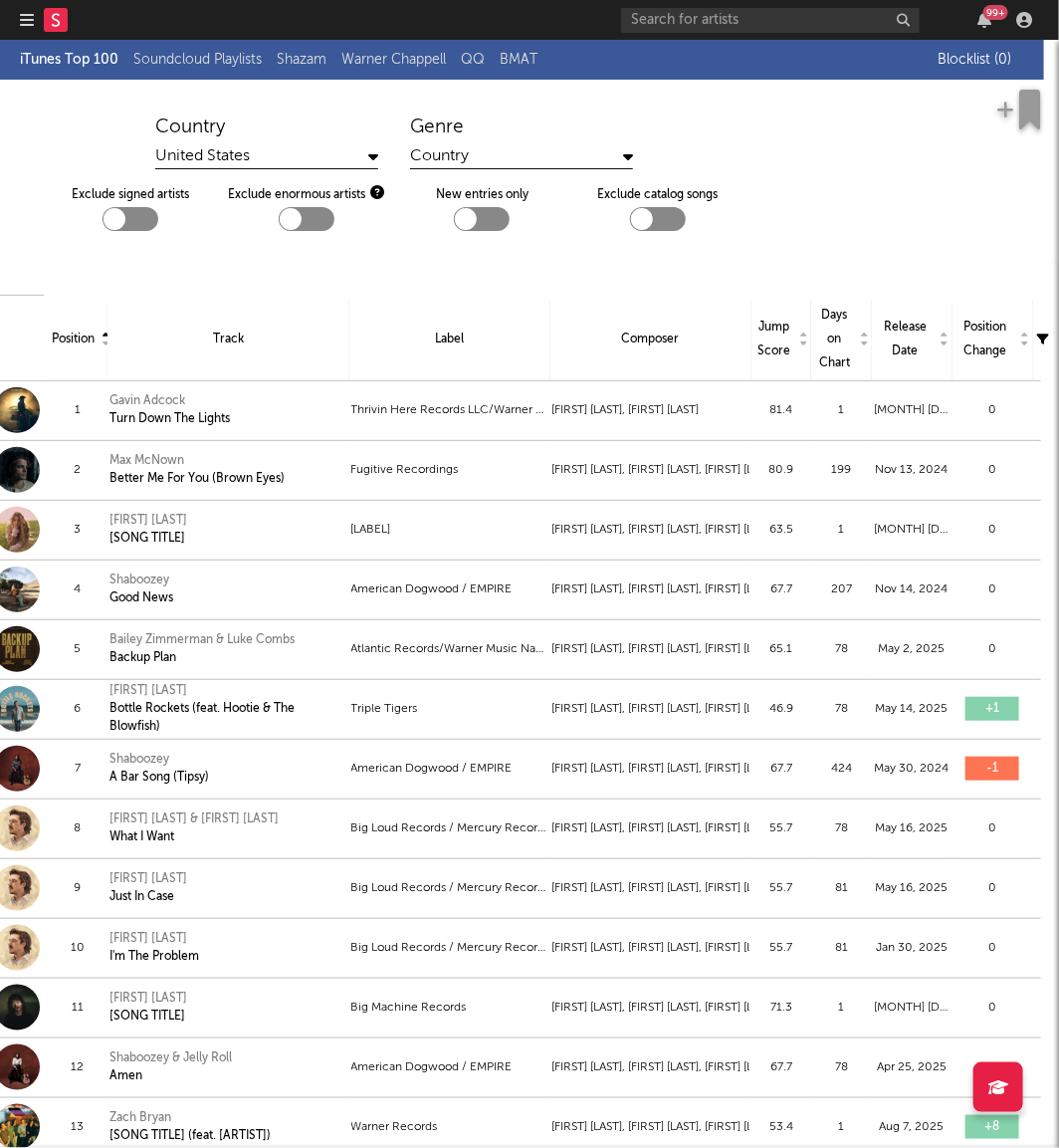 click on "Days on Chart" at bounding box center [841, 340] 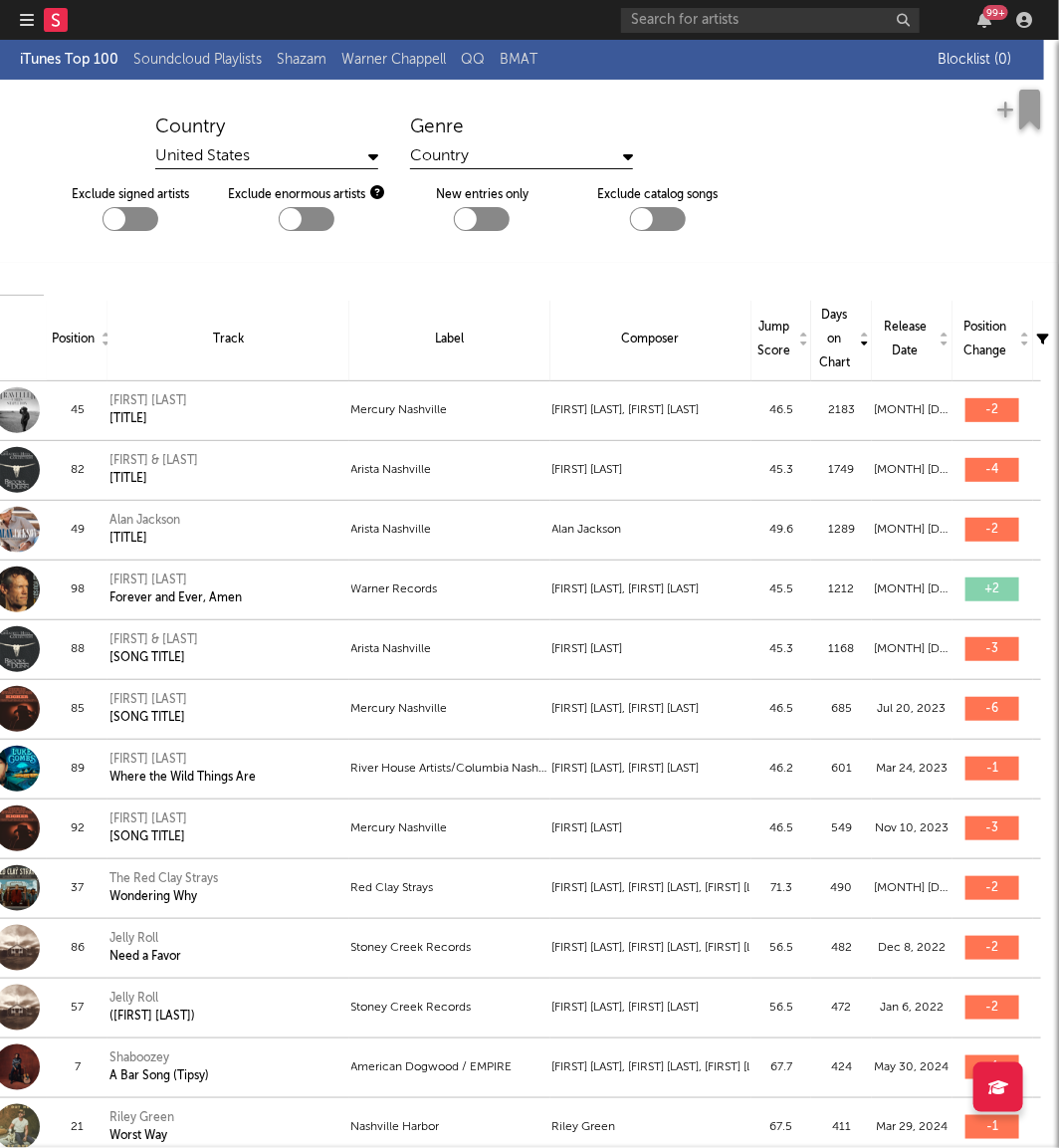 click on "Days on Chart" at bounding box center [841, 340] 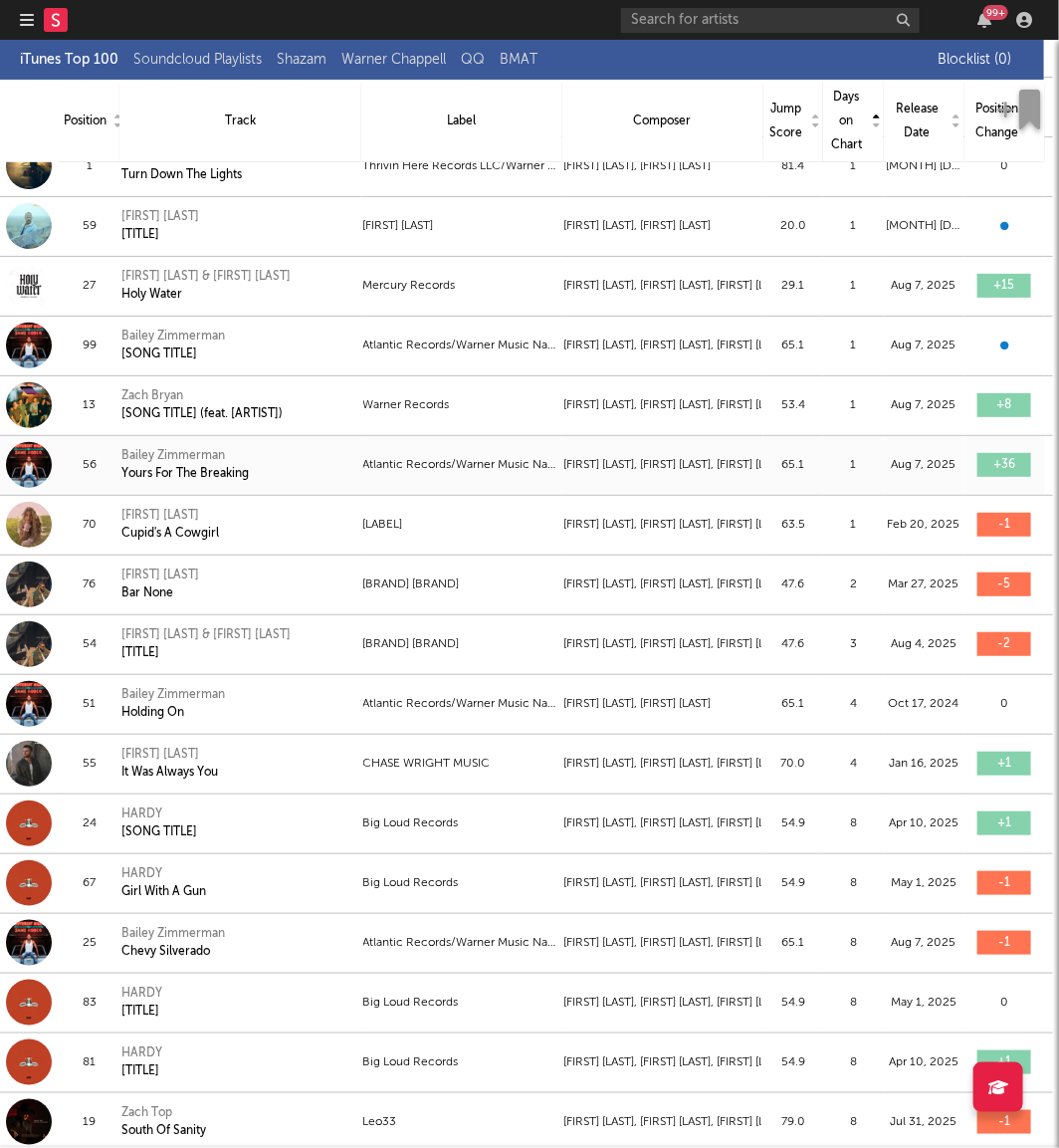 scroll, scrollTop: 544, scrollLeft: 123, axis: both 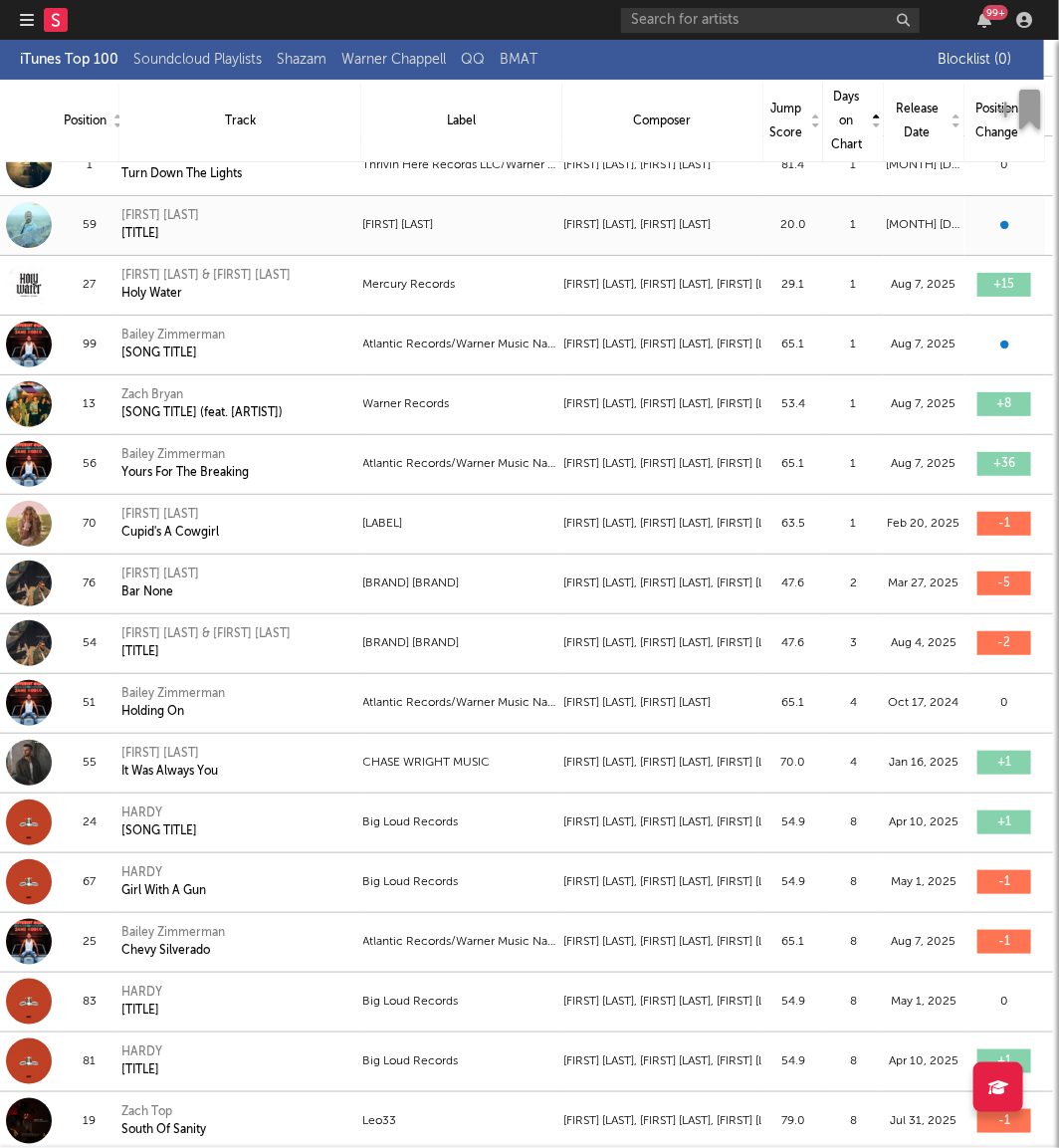 click on "[FIRST] [LAST]" at bounding box center (462, 225) 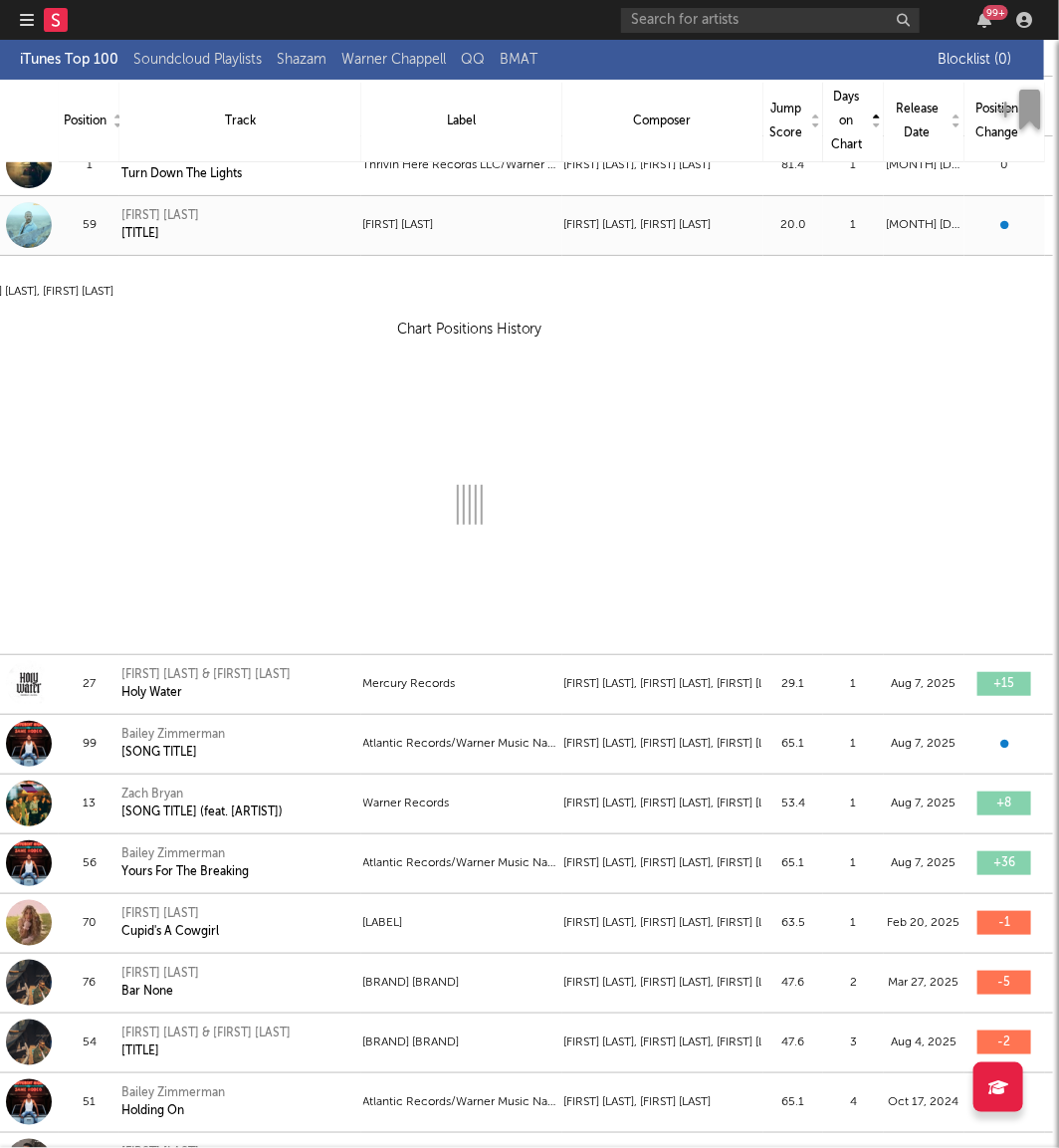 select on "View all" 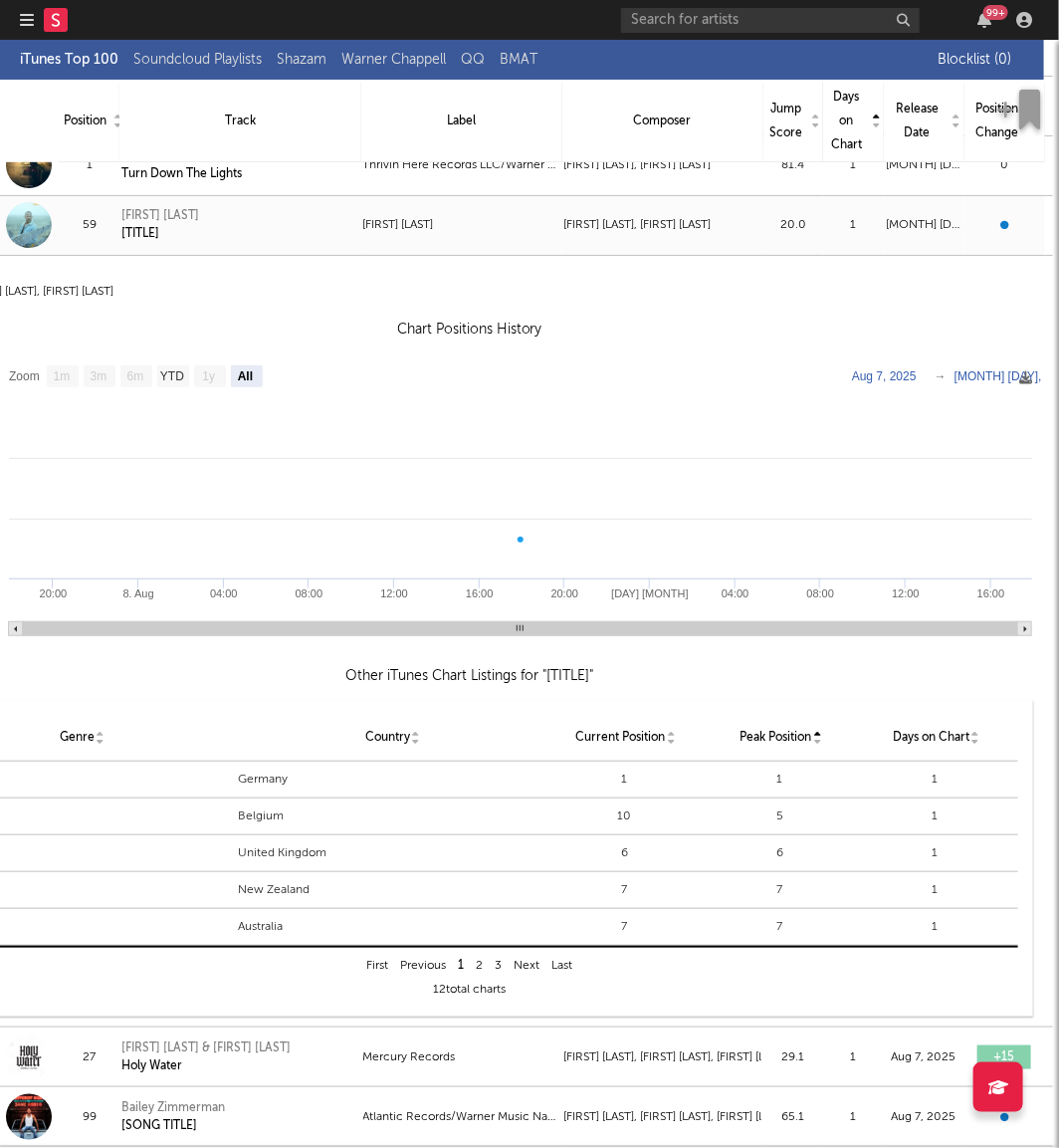click on "[FIRST] [LAST]" at bounding box center [462, 225] 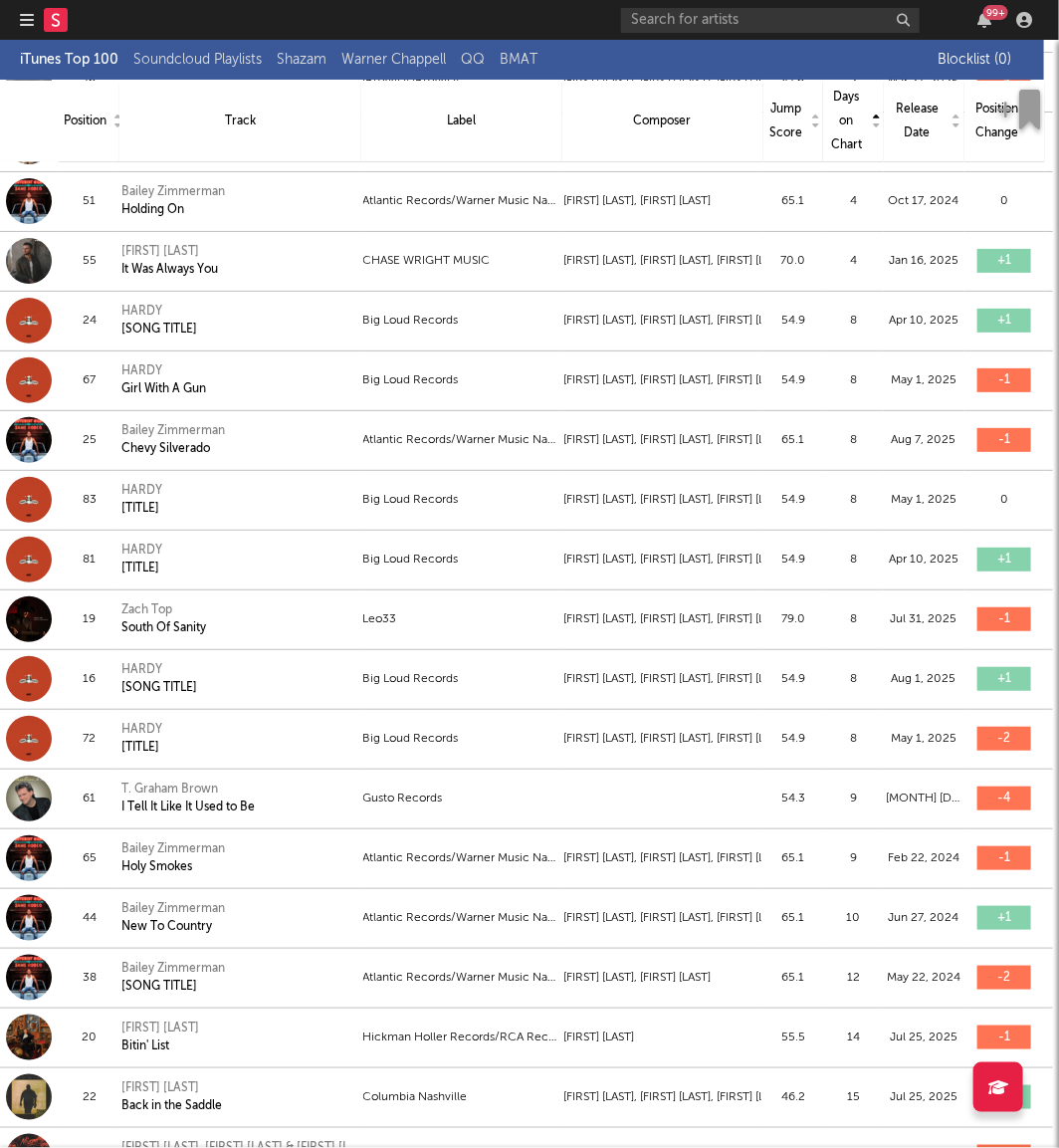 scroll, scrollTop: 1046, scrollLeft: 123, axis: both 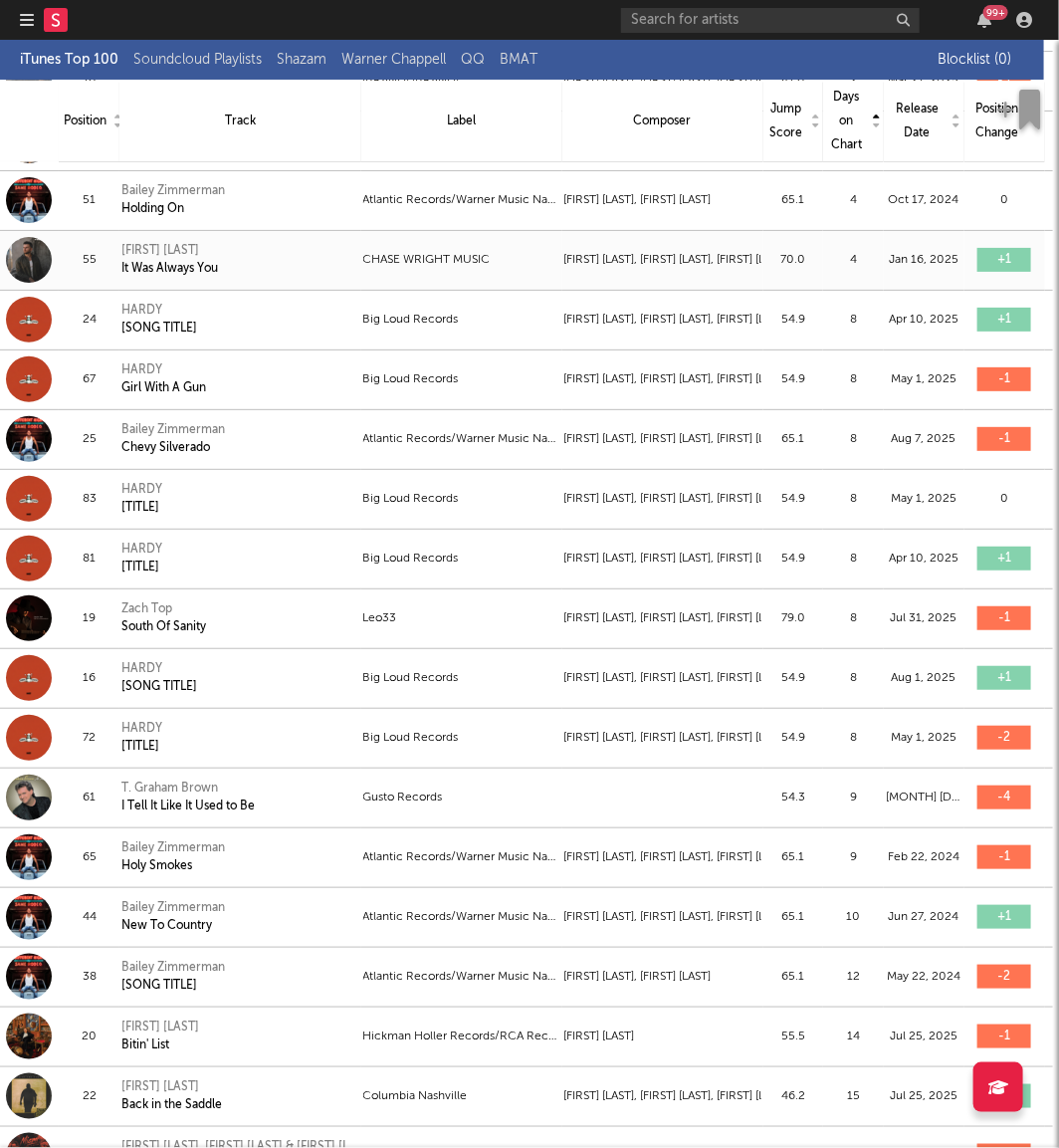 click on "[FIRST] [LAST] [TITLE]" at bounding box center [240, 260] 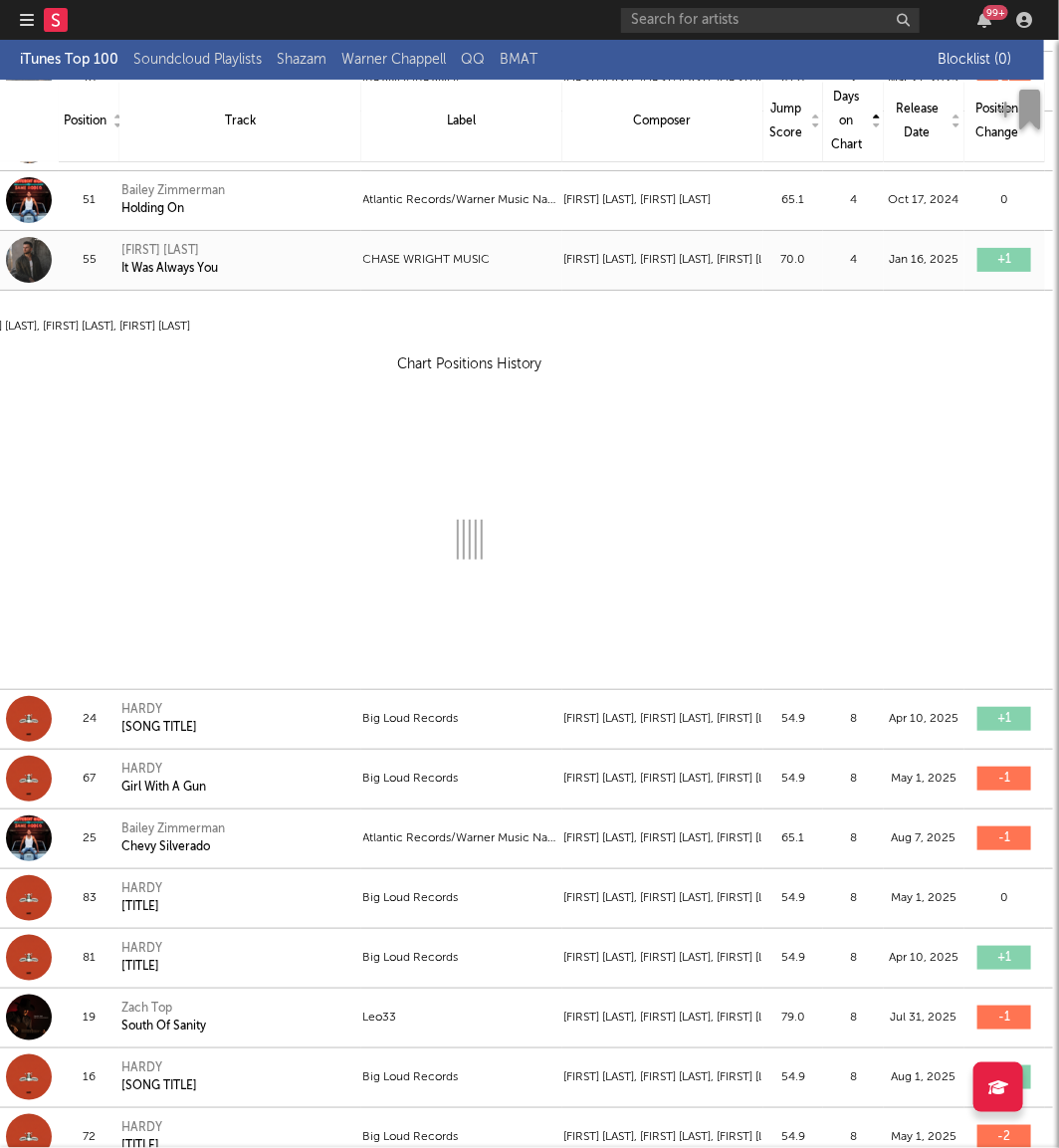 select on "View all" 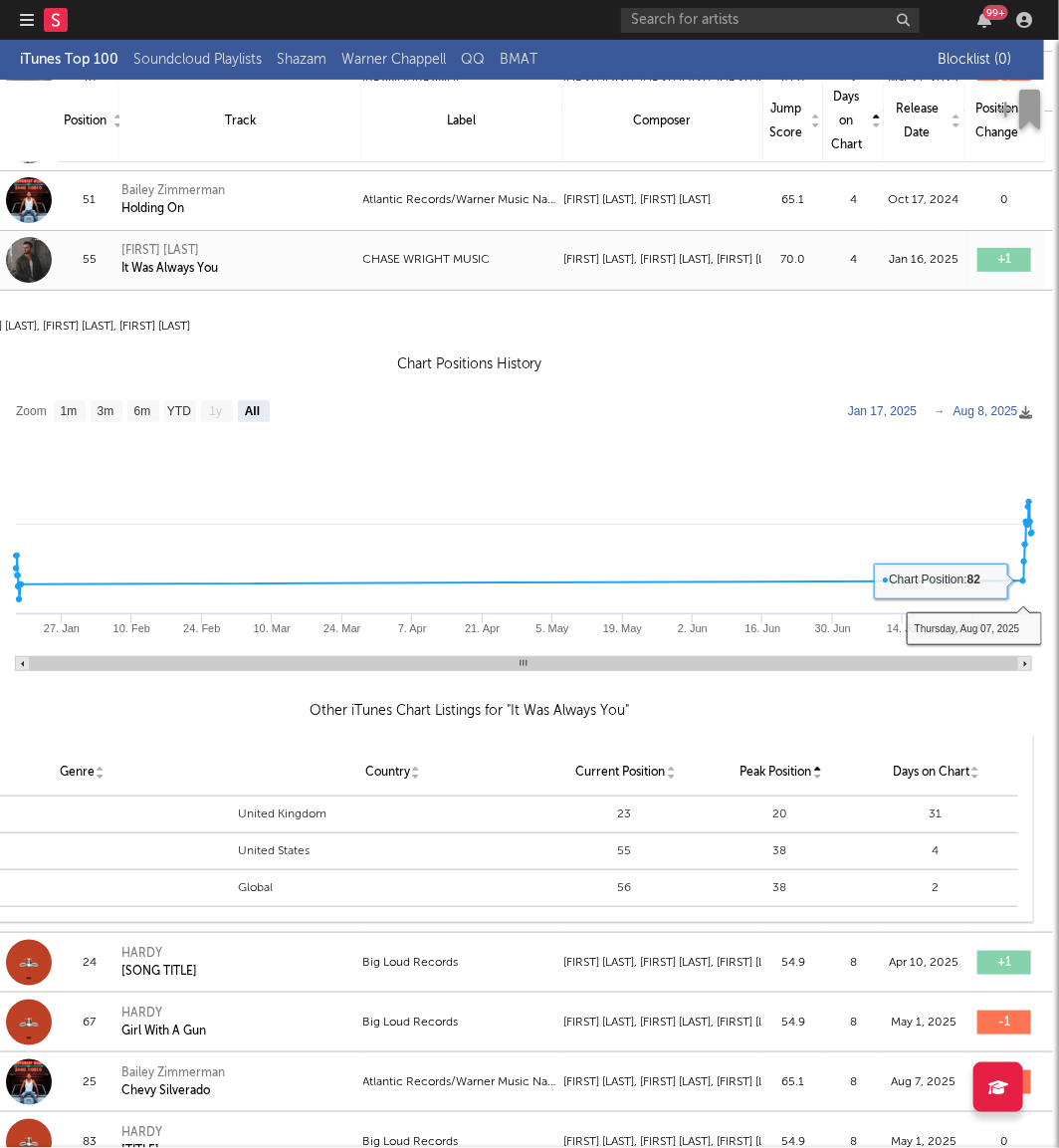 click on "[FIRST] [LAST] [TITLE]" at bounding box center [240, 260] 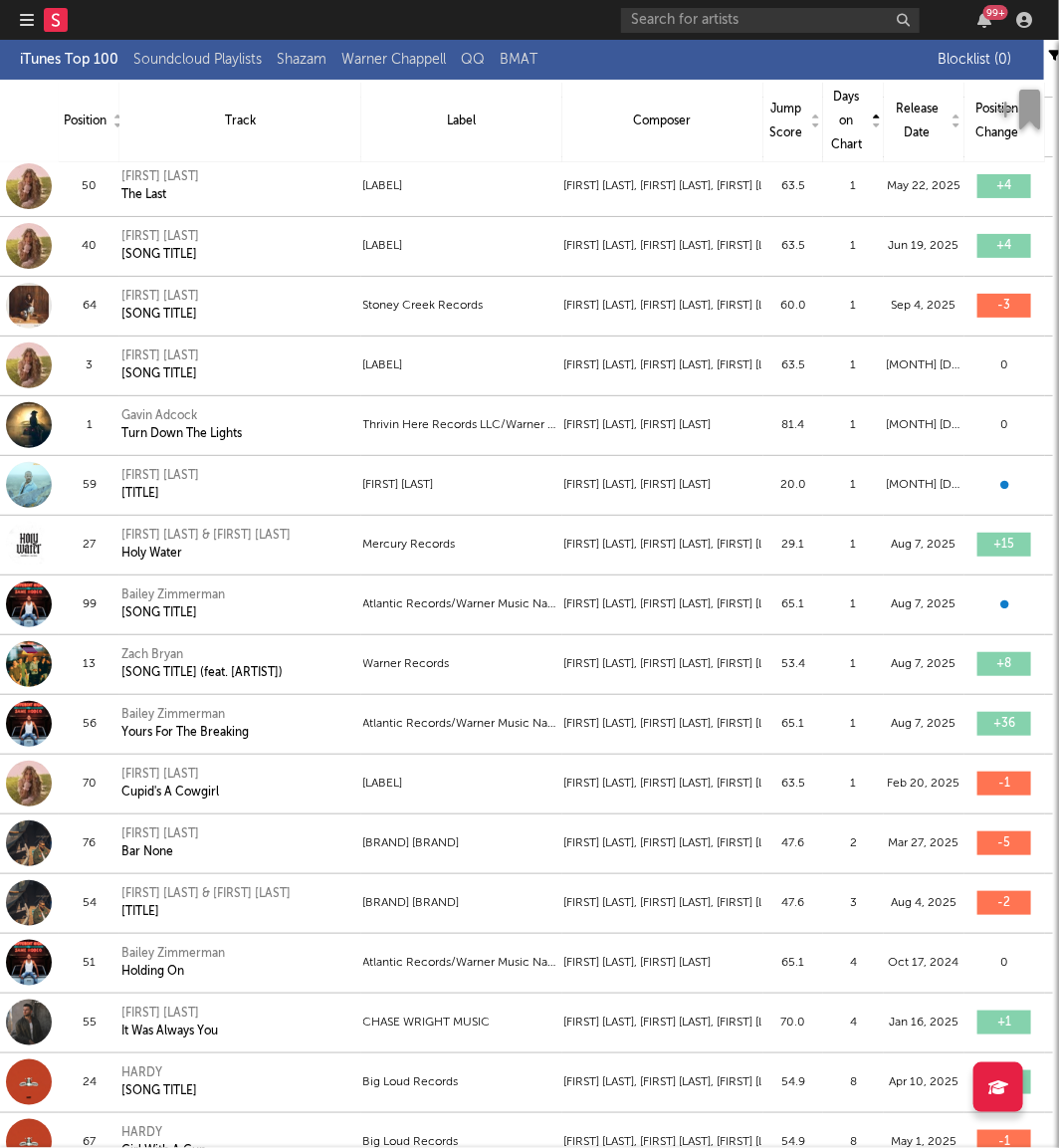 scroll, scrollTop: 0, scrollLeft: 123, axis: horizontal 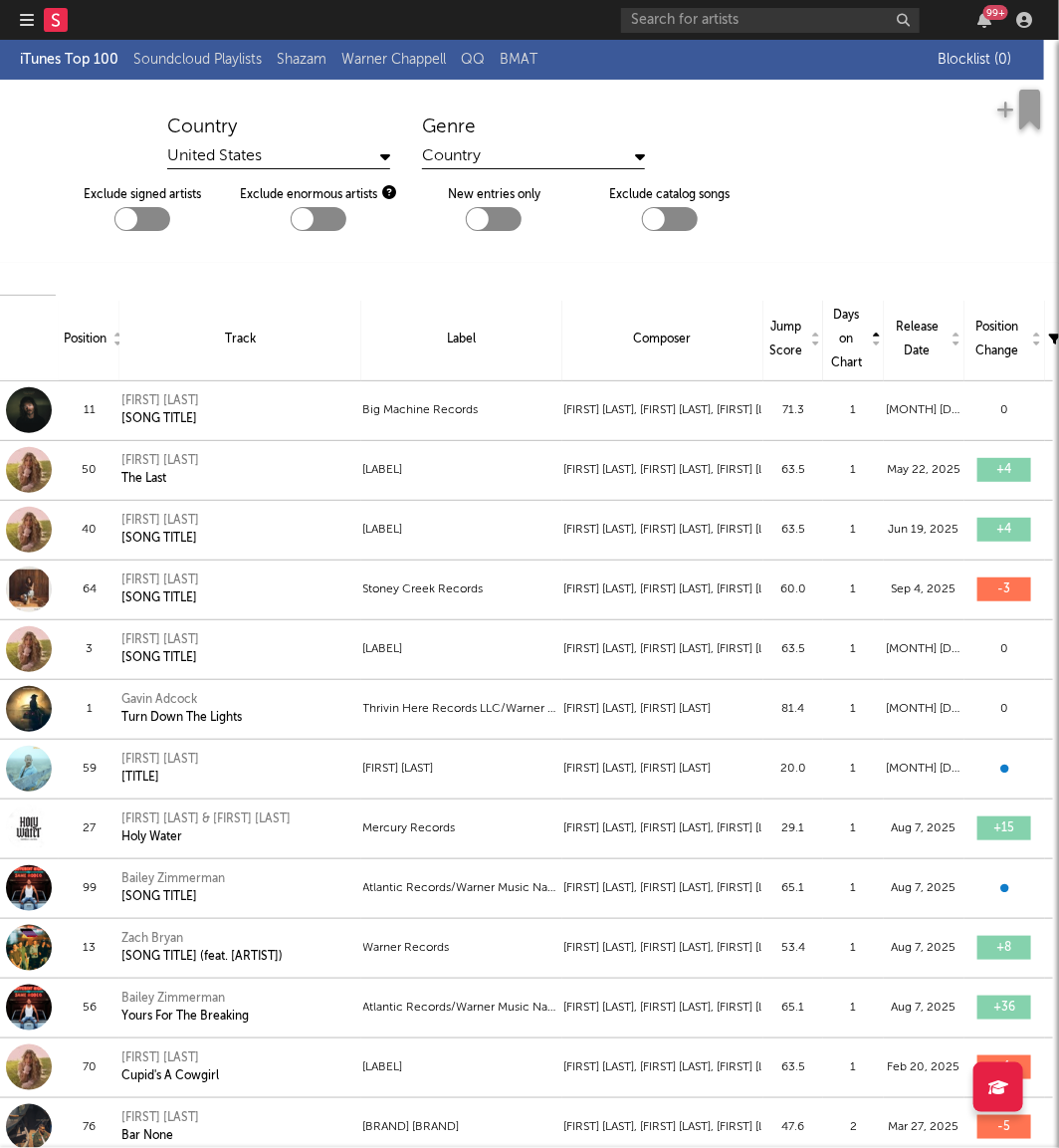 click at bounding box center (126, 219) 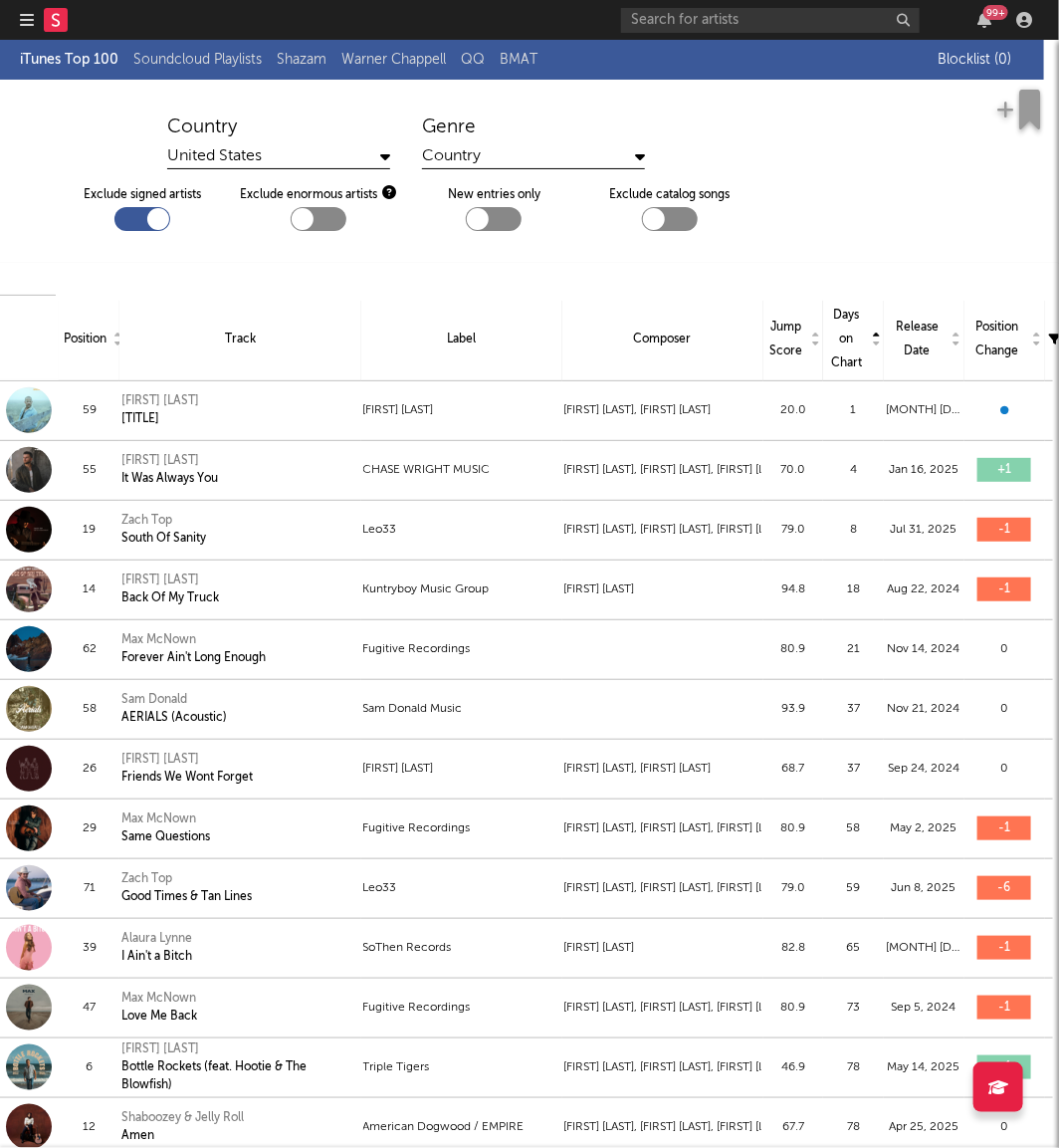 click at bounding box center [158, 219] 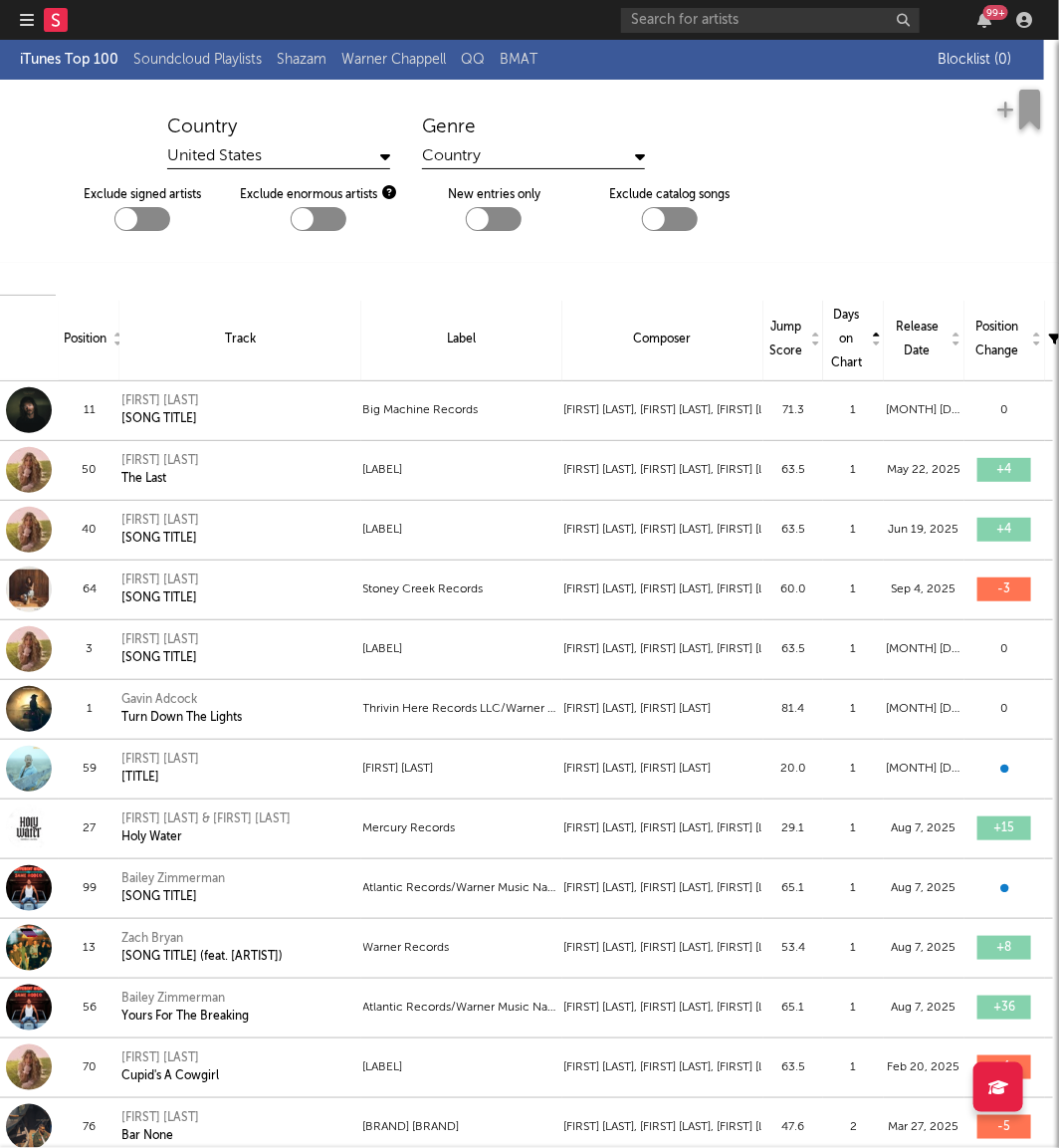 click on "Country" at bounding box center [533, 156] 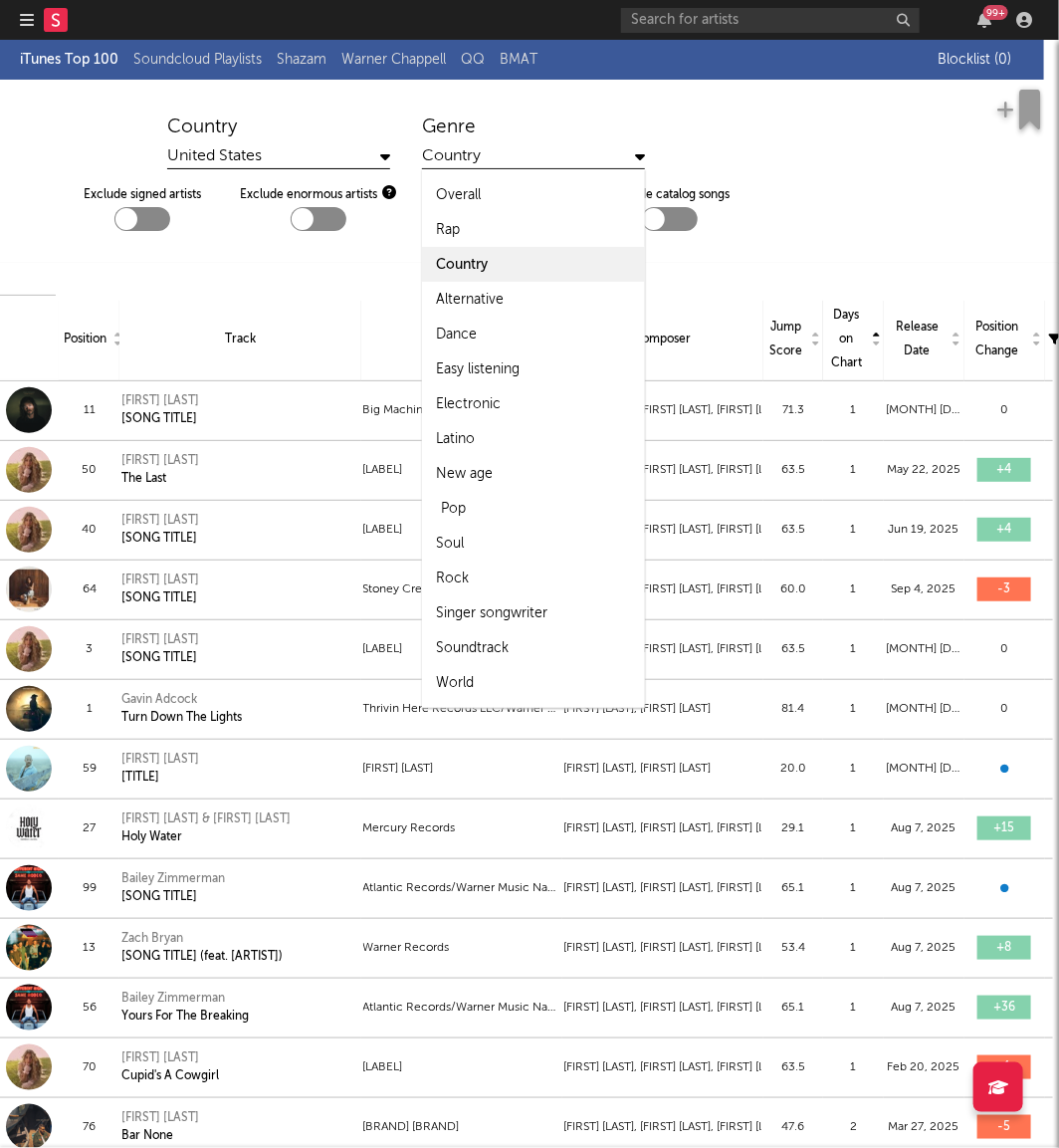 click on "Pop" at bounding box center [533, 508] 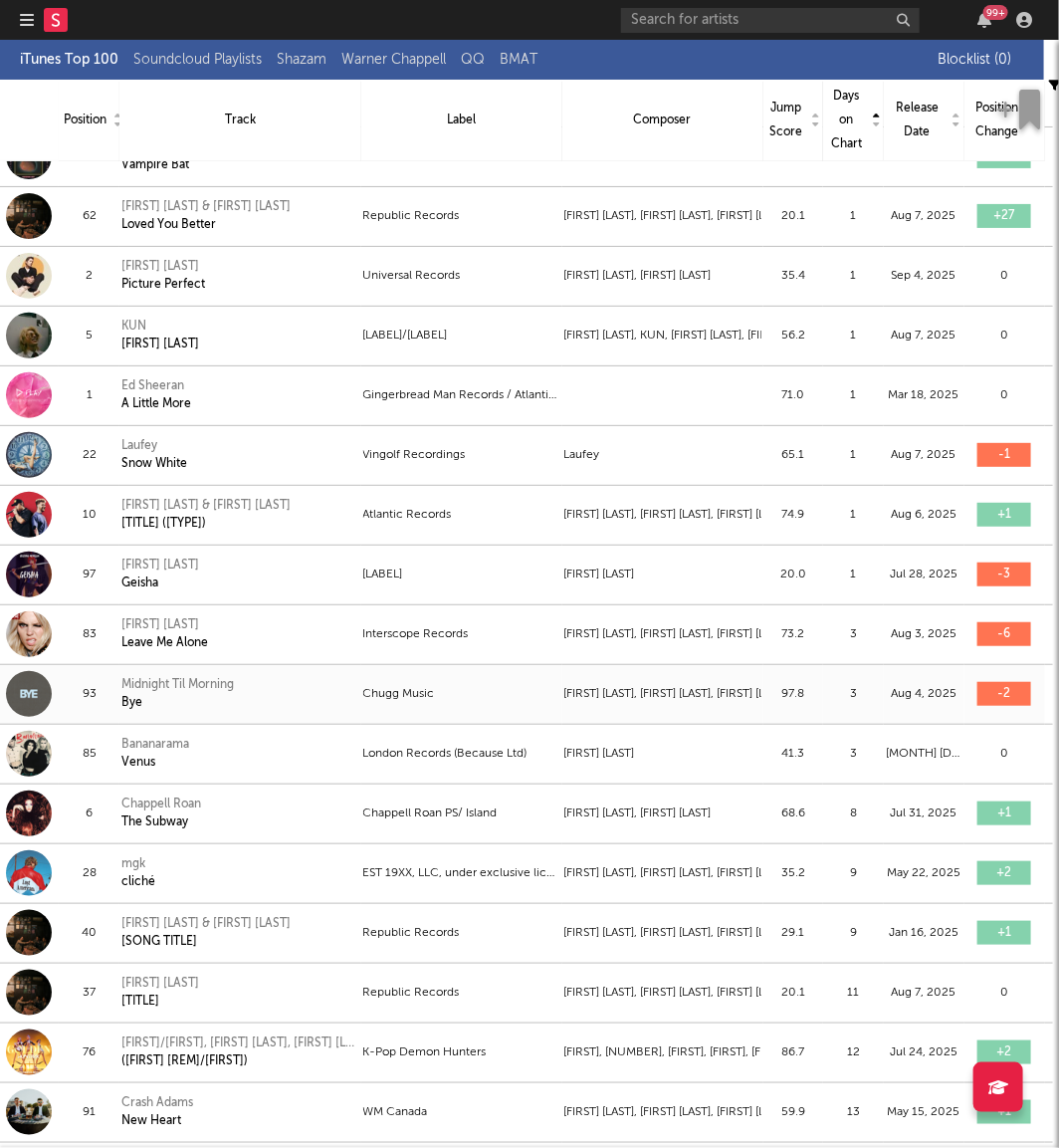 scroll, scrollTop: 0, scrollLeft: 123, axis: horizontal 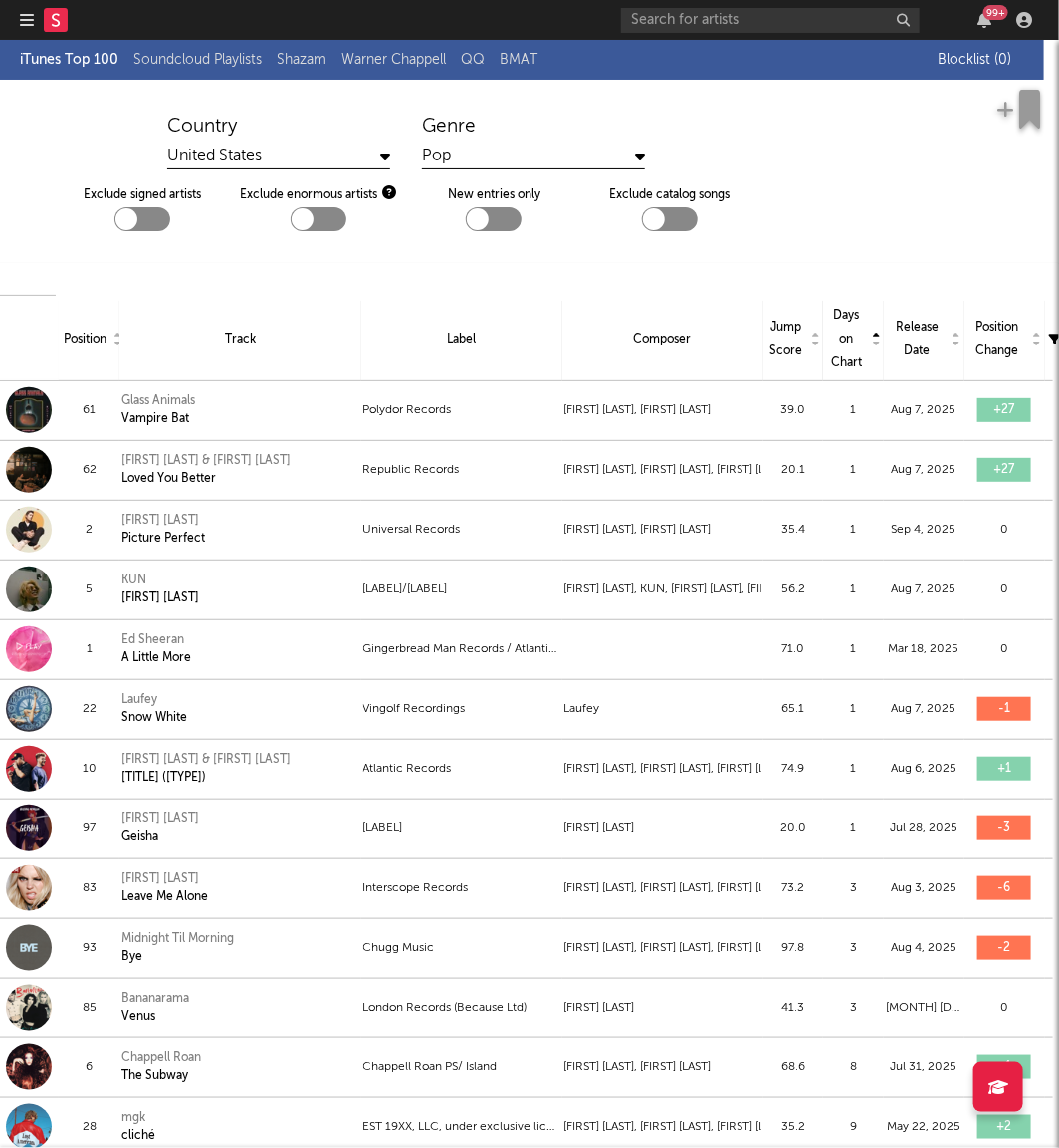 click at bounding box center [142, 219] 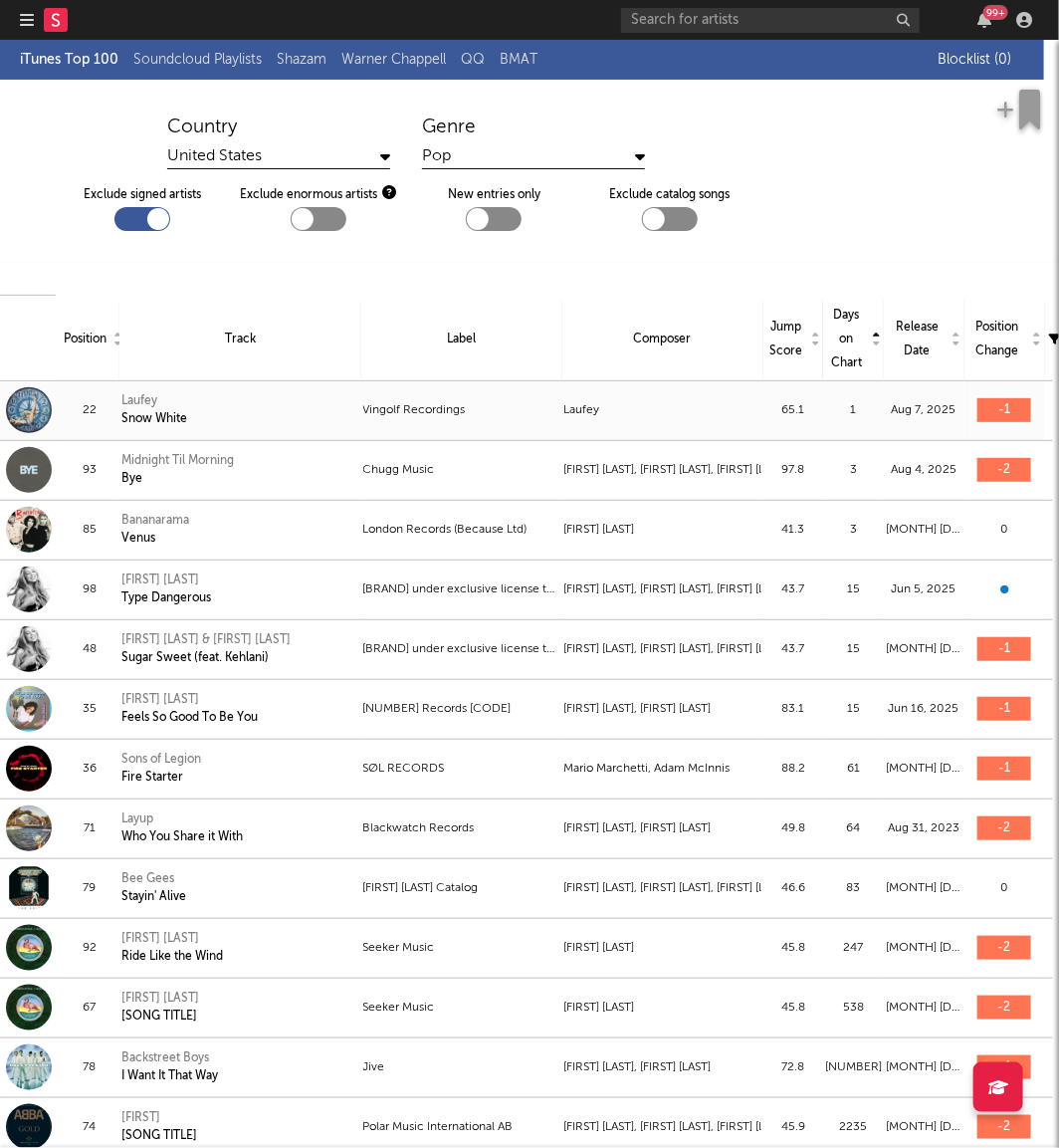 scroll, scrollTop: 0, scrollLeft: 0, axis: both 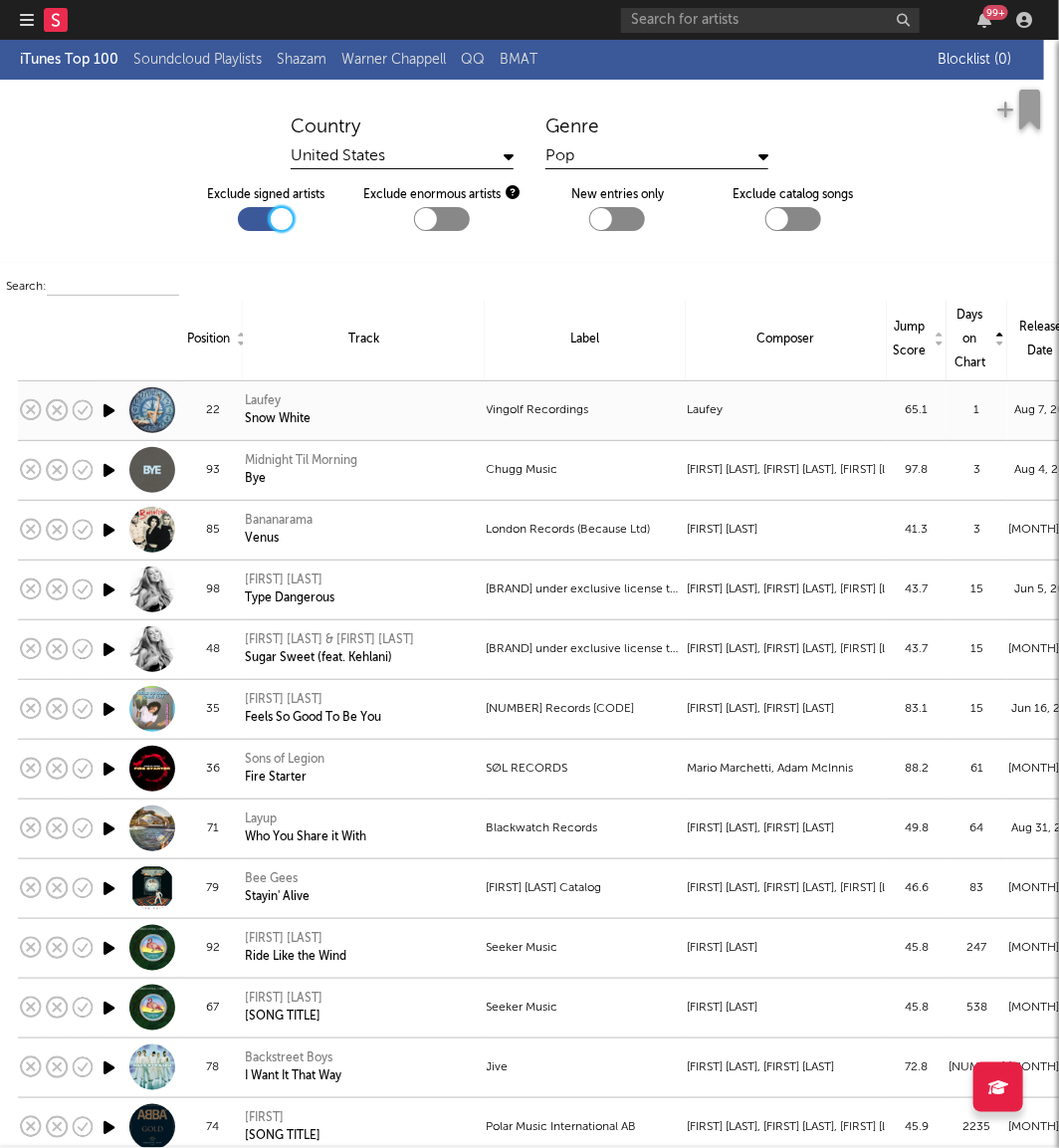 click at bounding box center (108, 410) 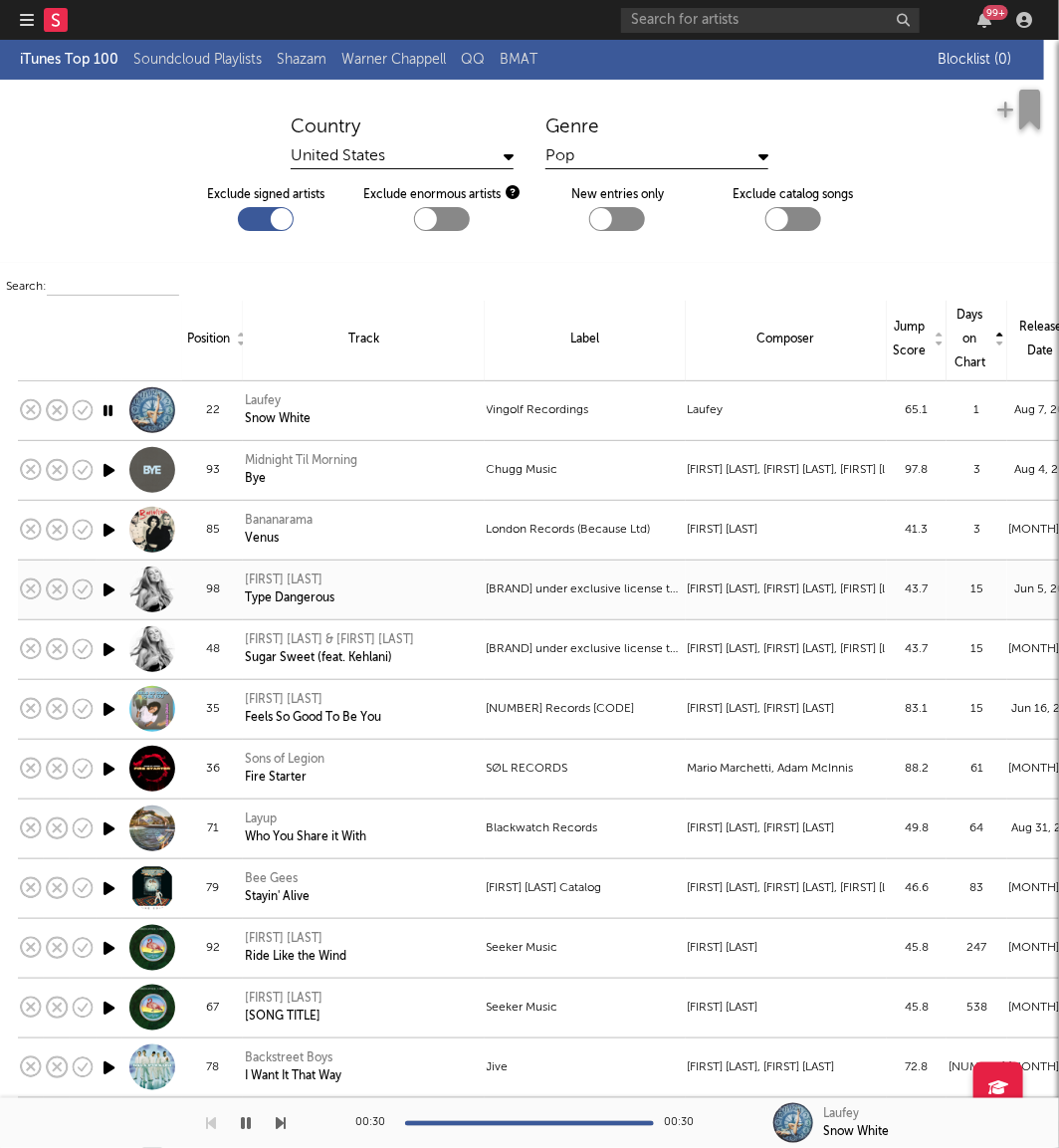 scroll, scrollTop: 0, scrollLeft: 4, axis: horizontal 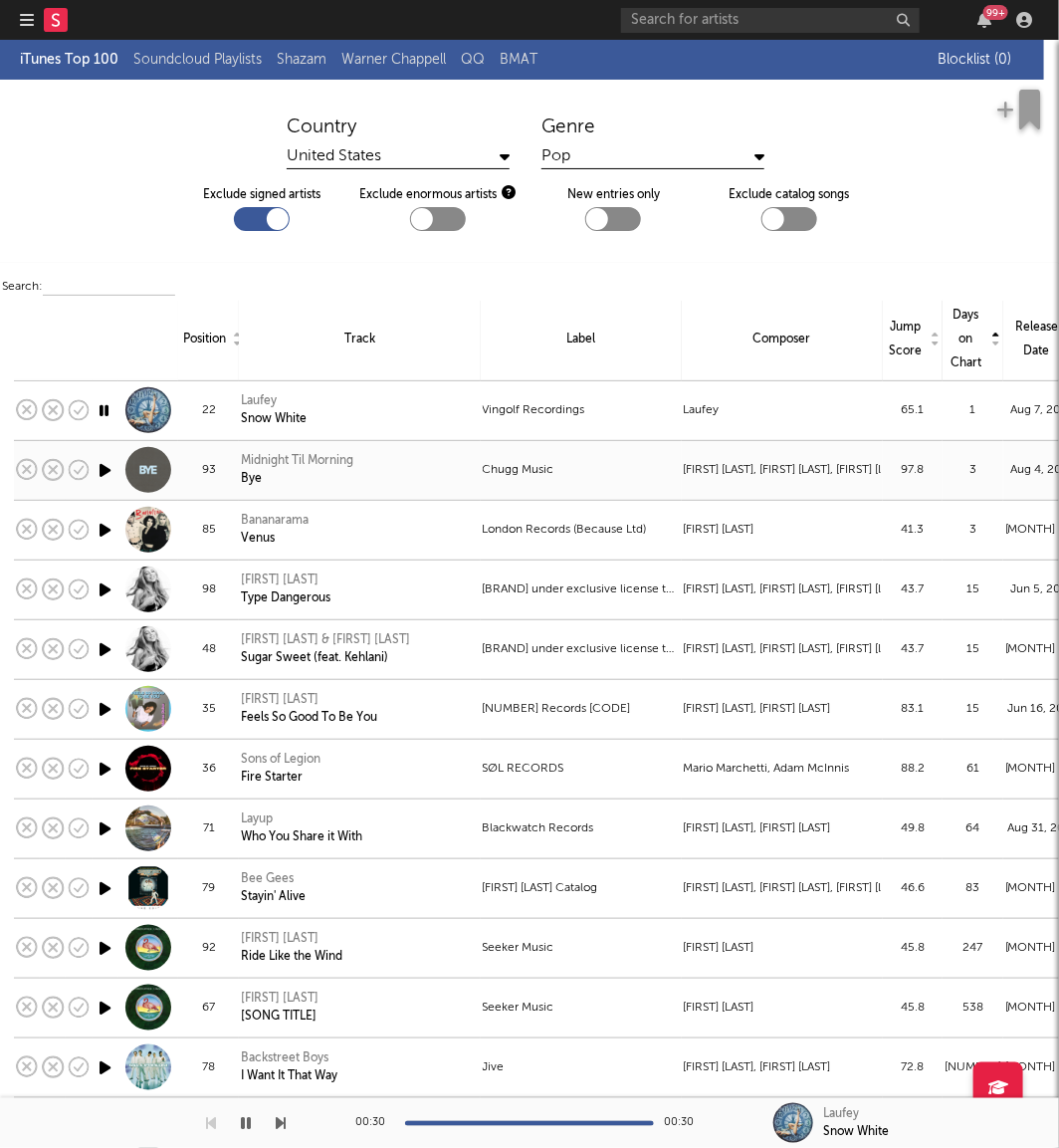 click at bounding box center [105, 470] 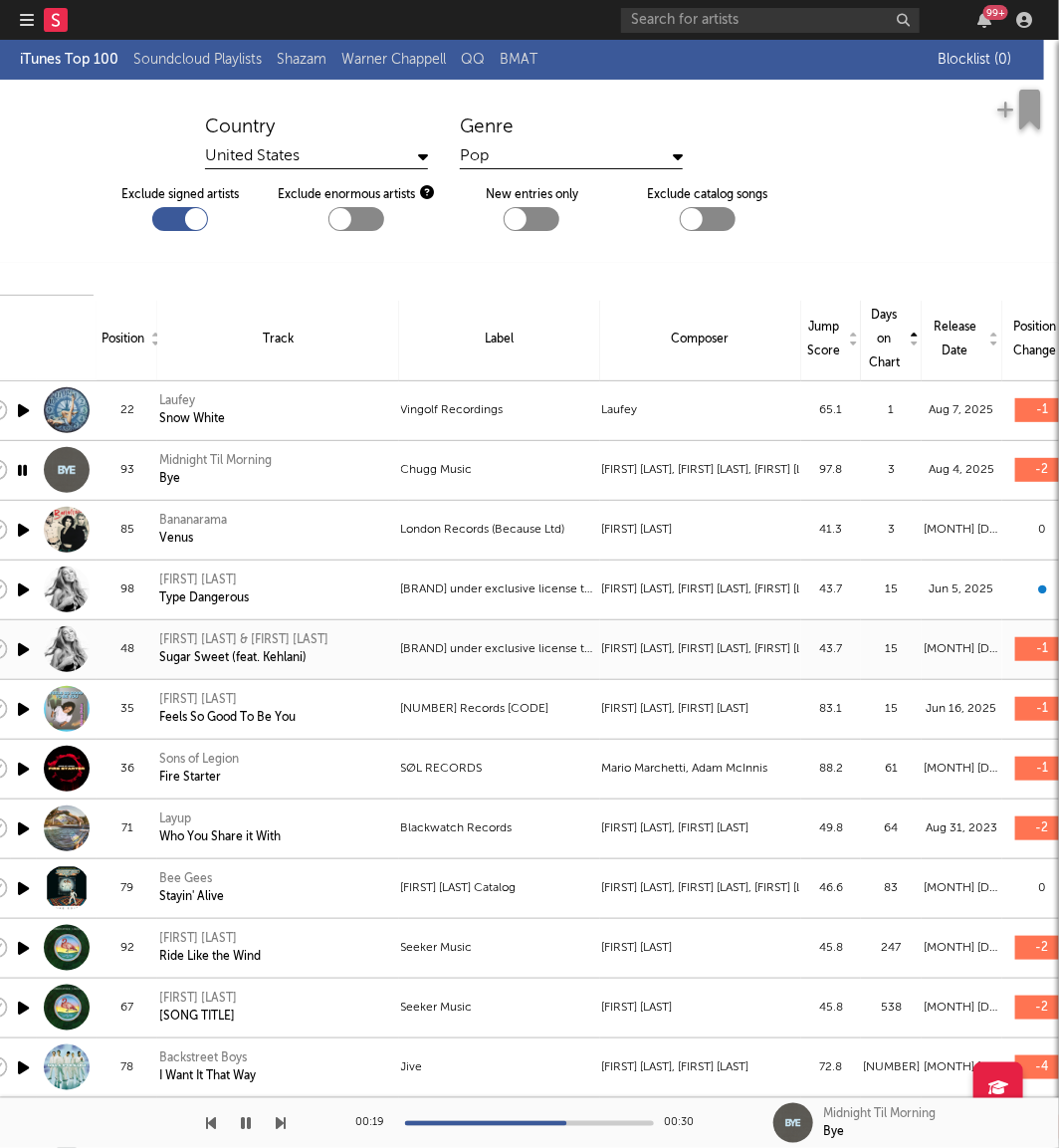 scroll, scrollTop: 0, scrollLeft: 109, axis: horizontal 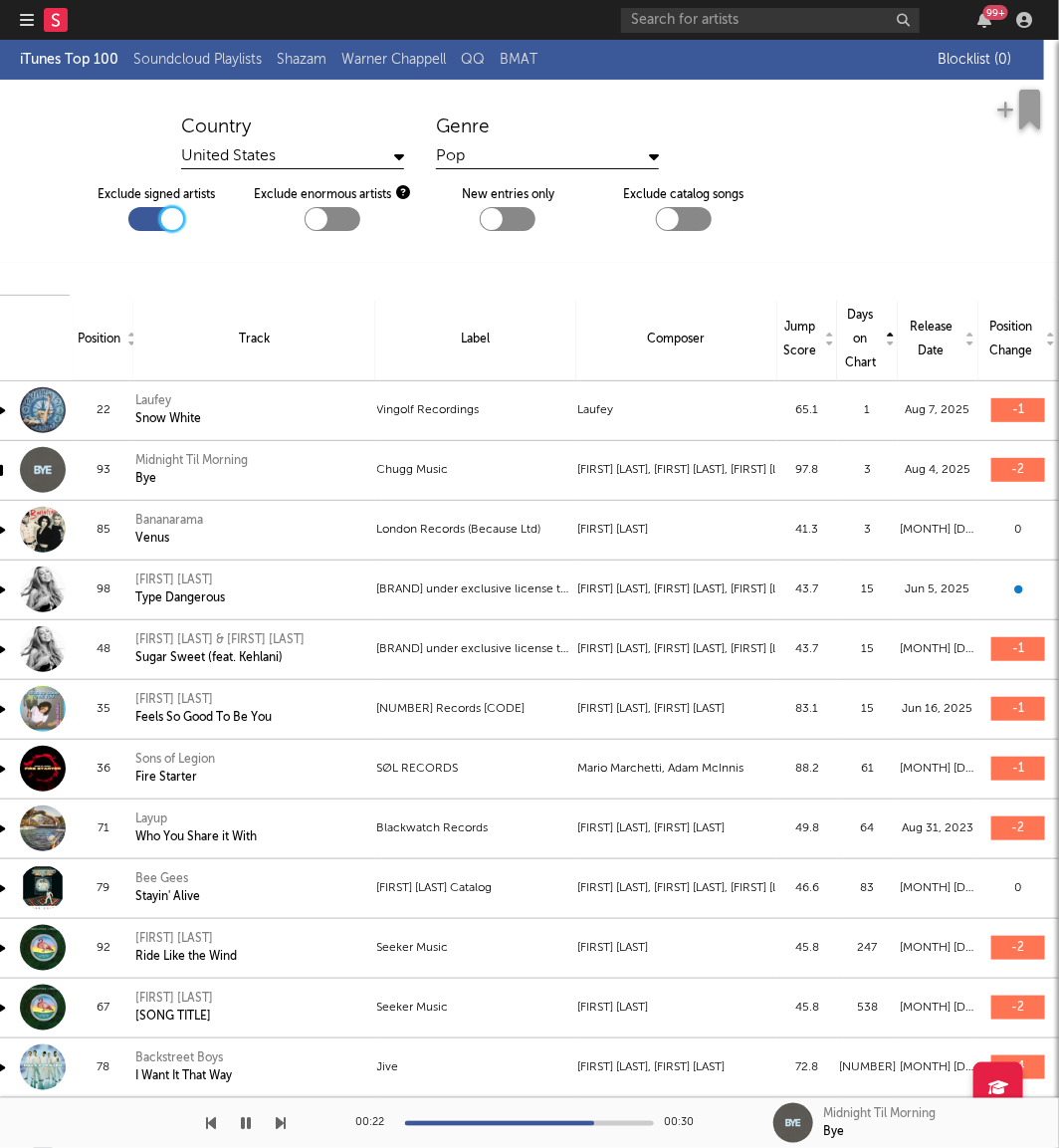 click at bounding box center [156, 219] 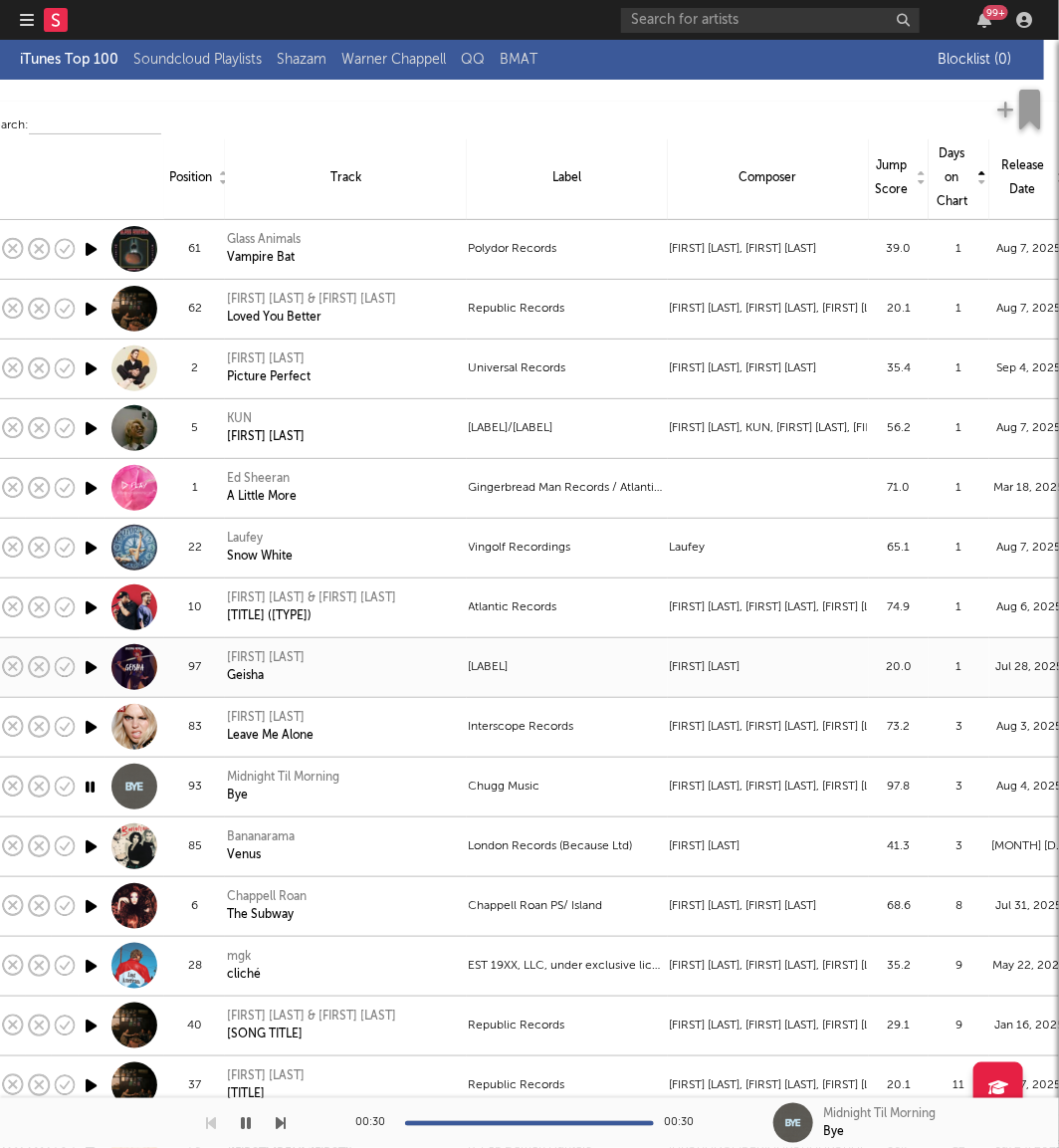 scroll, scrollTop: 161, scrollLeft: 17, axis: both 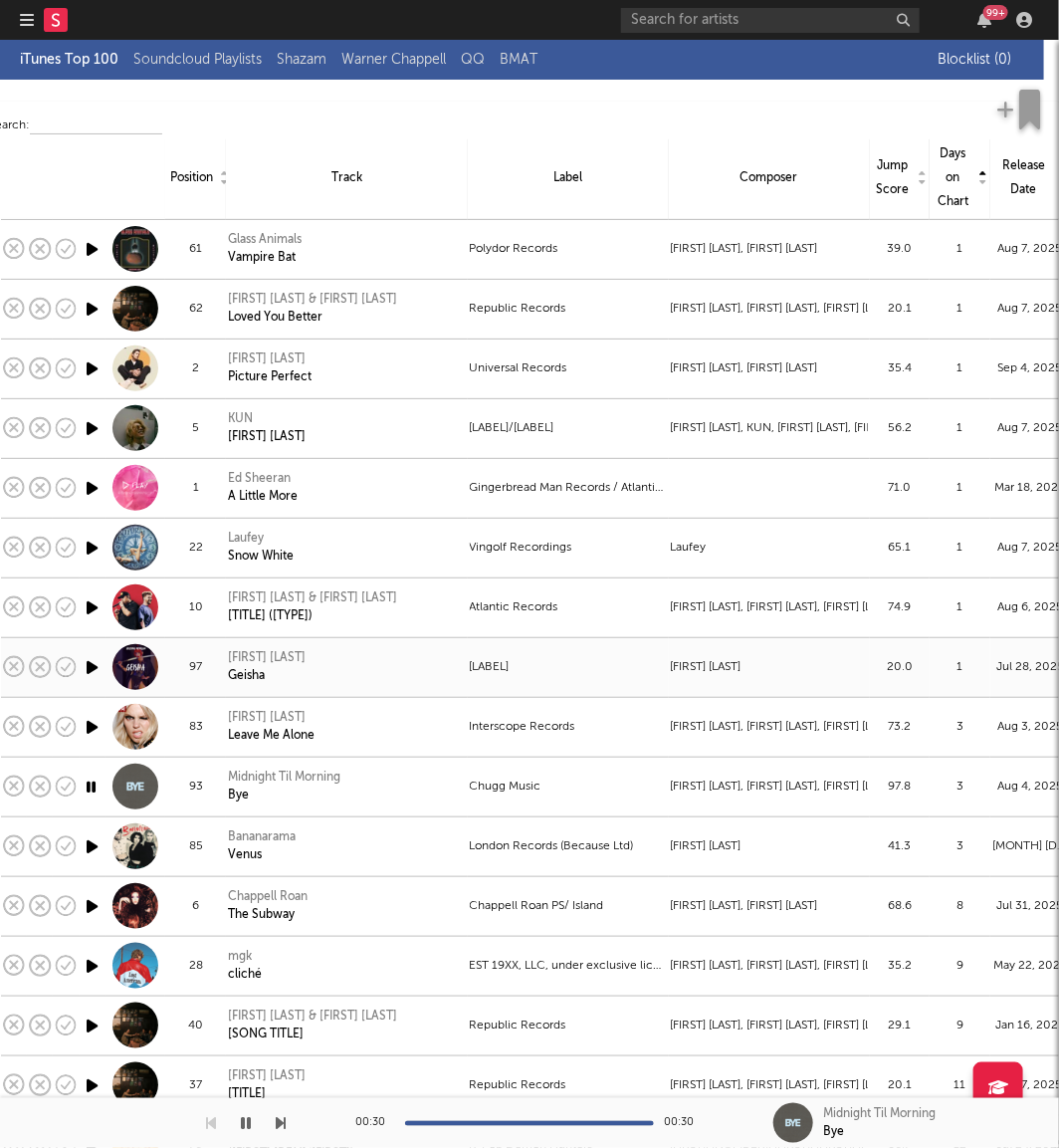 click at bounding box center [92, 667] 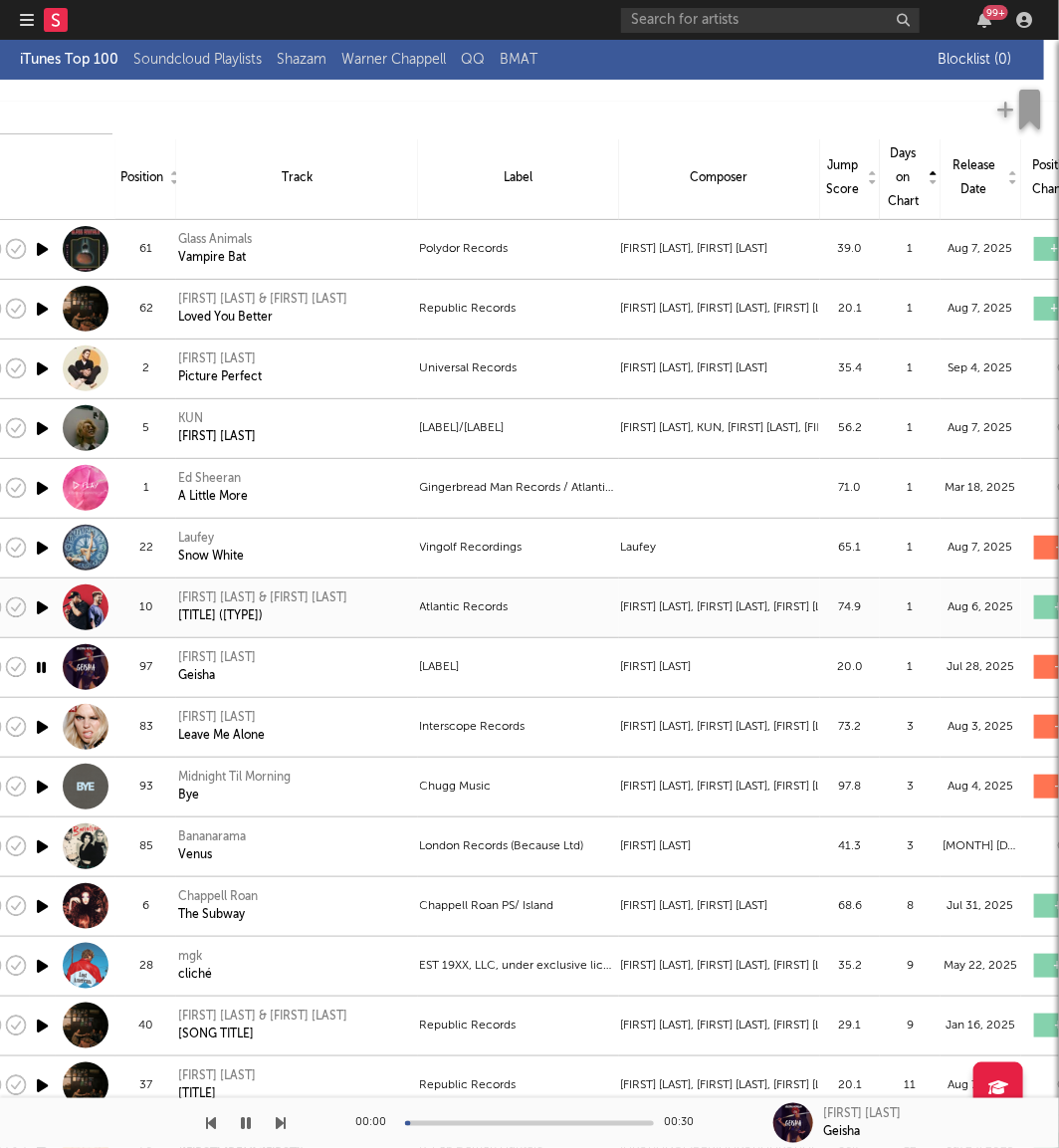 scroll, scrollTop: 161, scrollLeft: 68, axis: both 